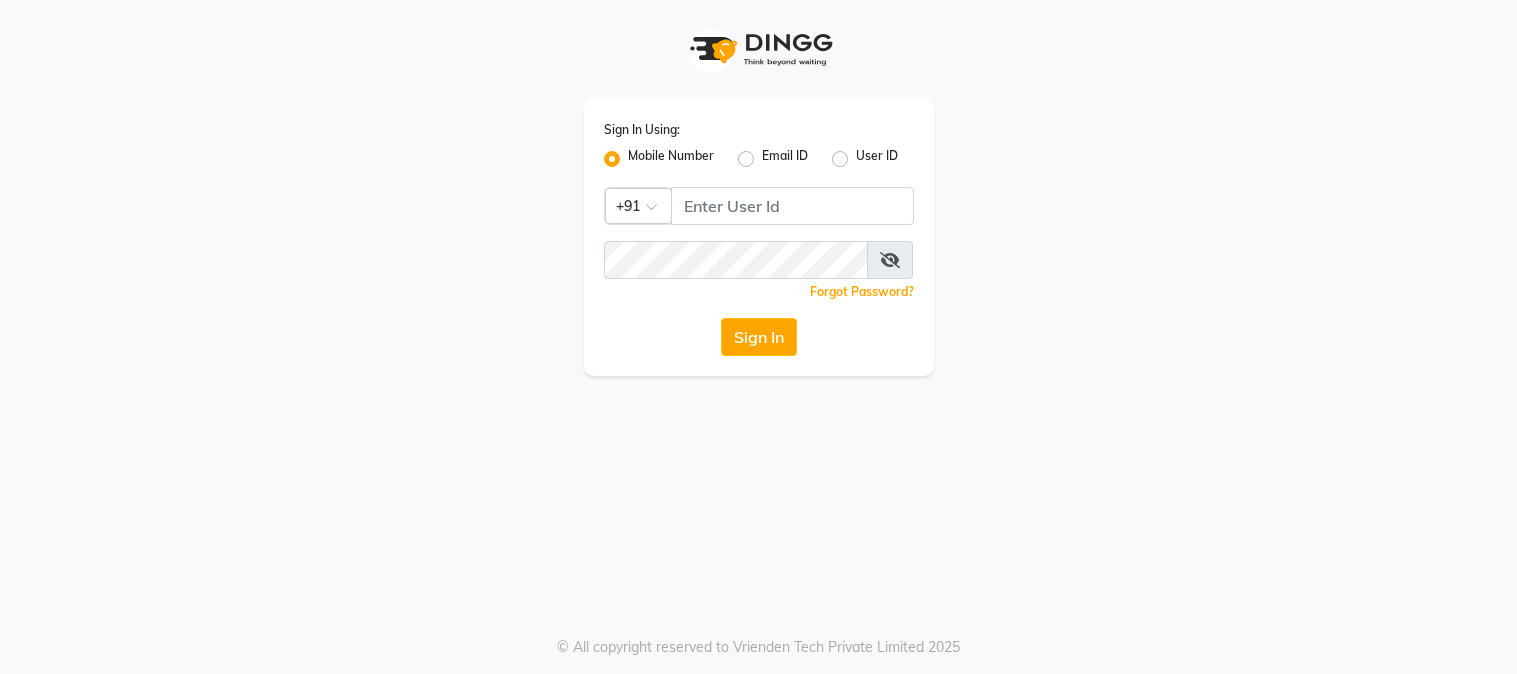 scroll, scrollTop: 0, scrollLeft: 0, axis: both 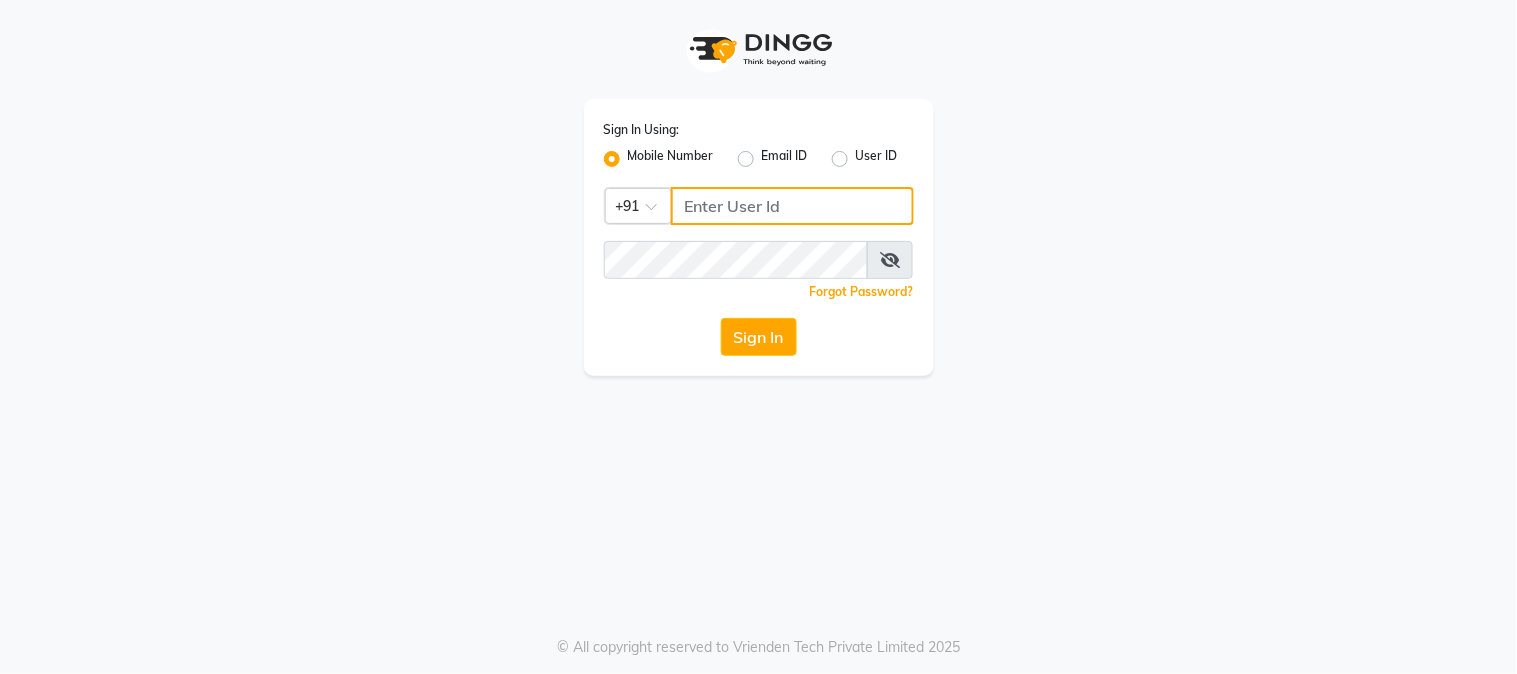 click 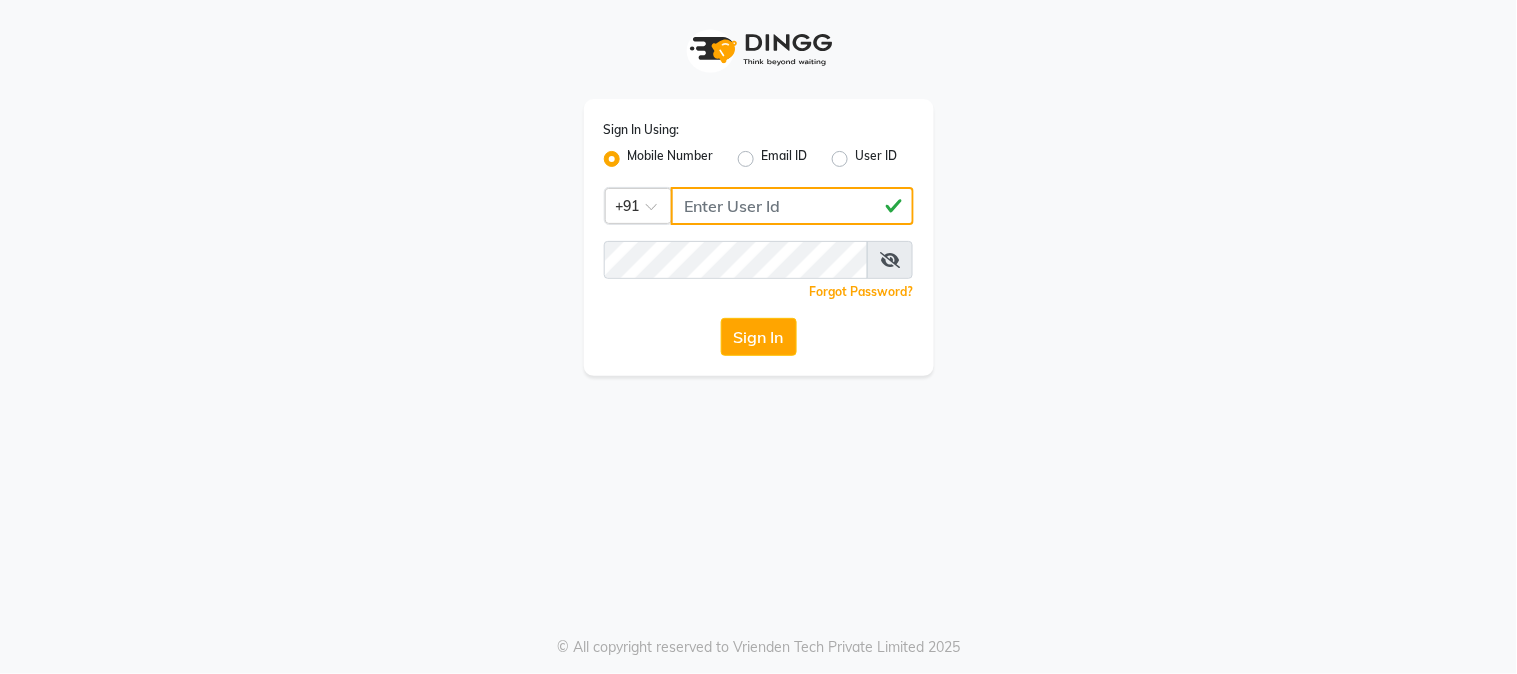 type on "[PHONE]" 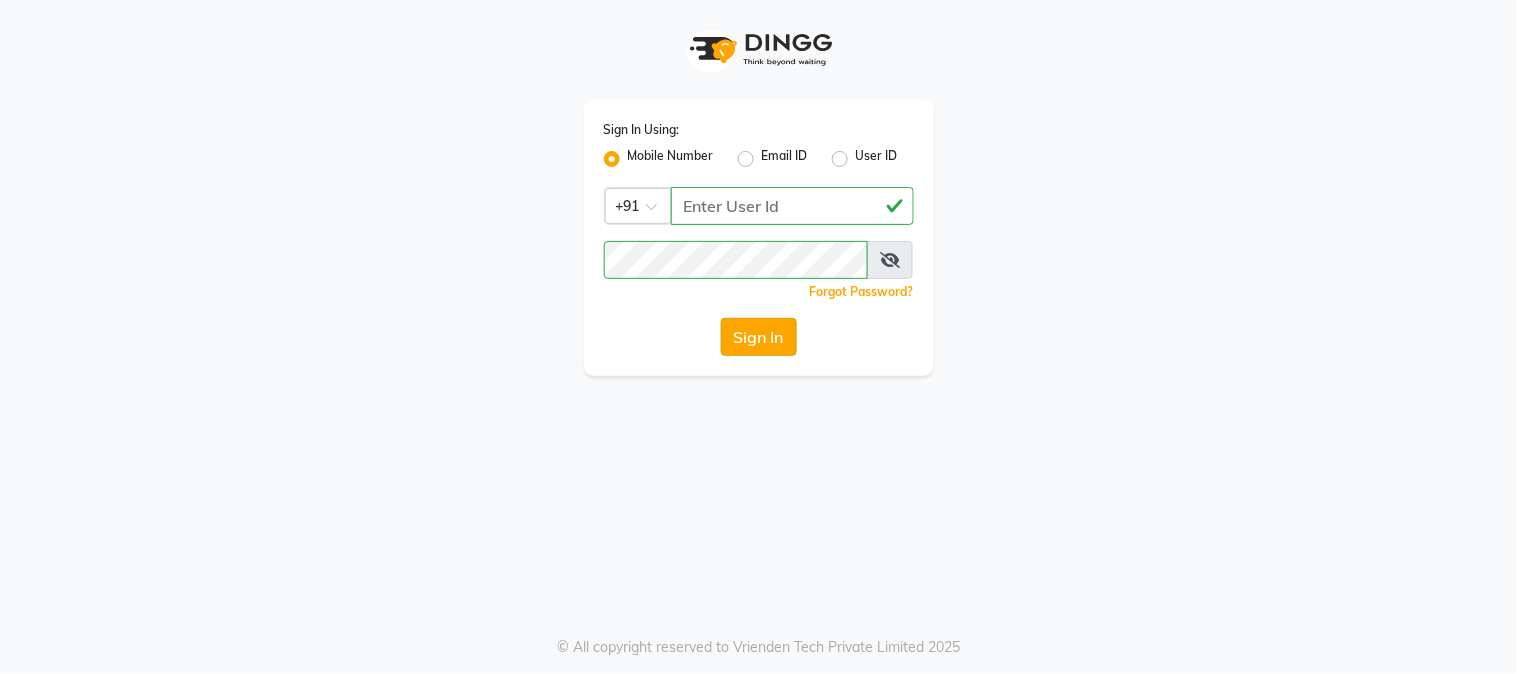 click on "Sign In" 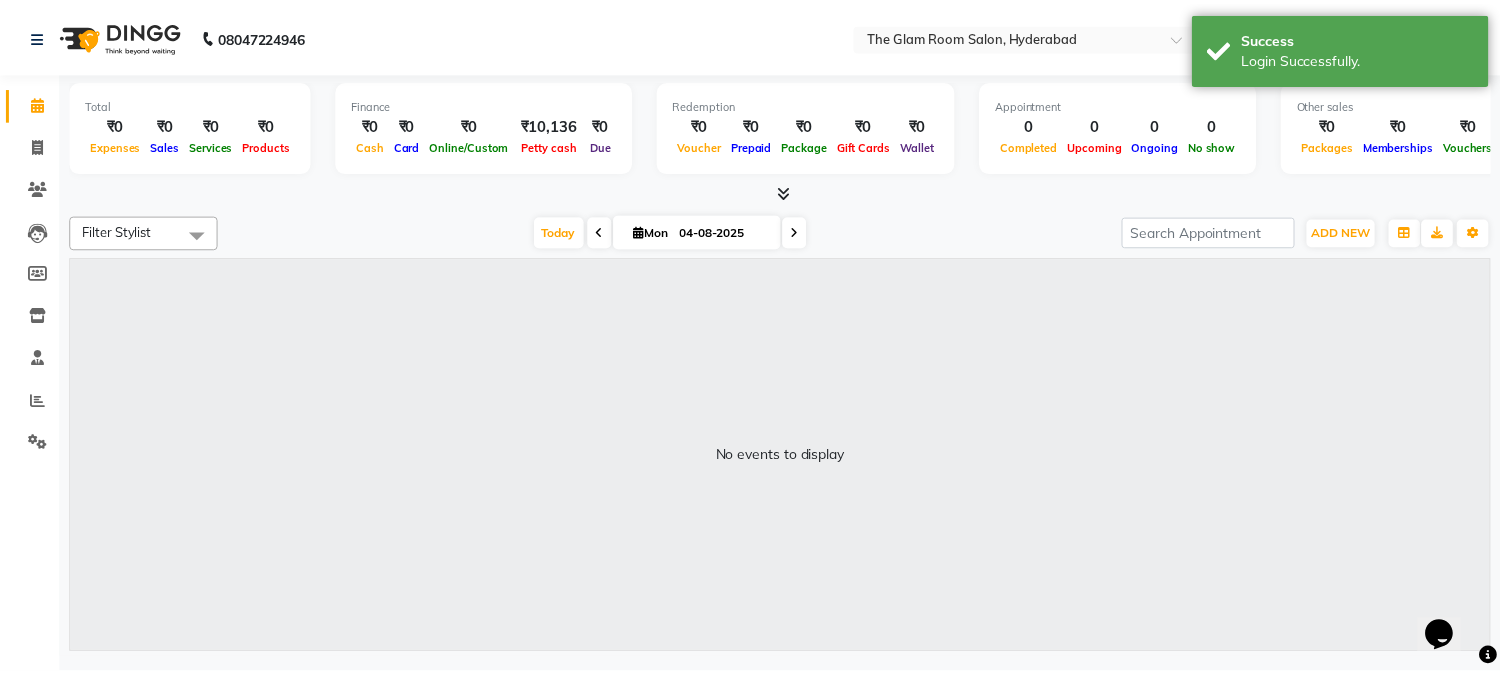 scroll, scrollTop: 0, scrollLeft: 0, axis: both 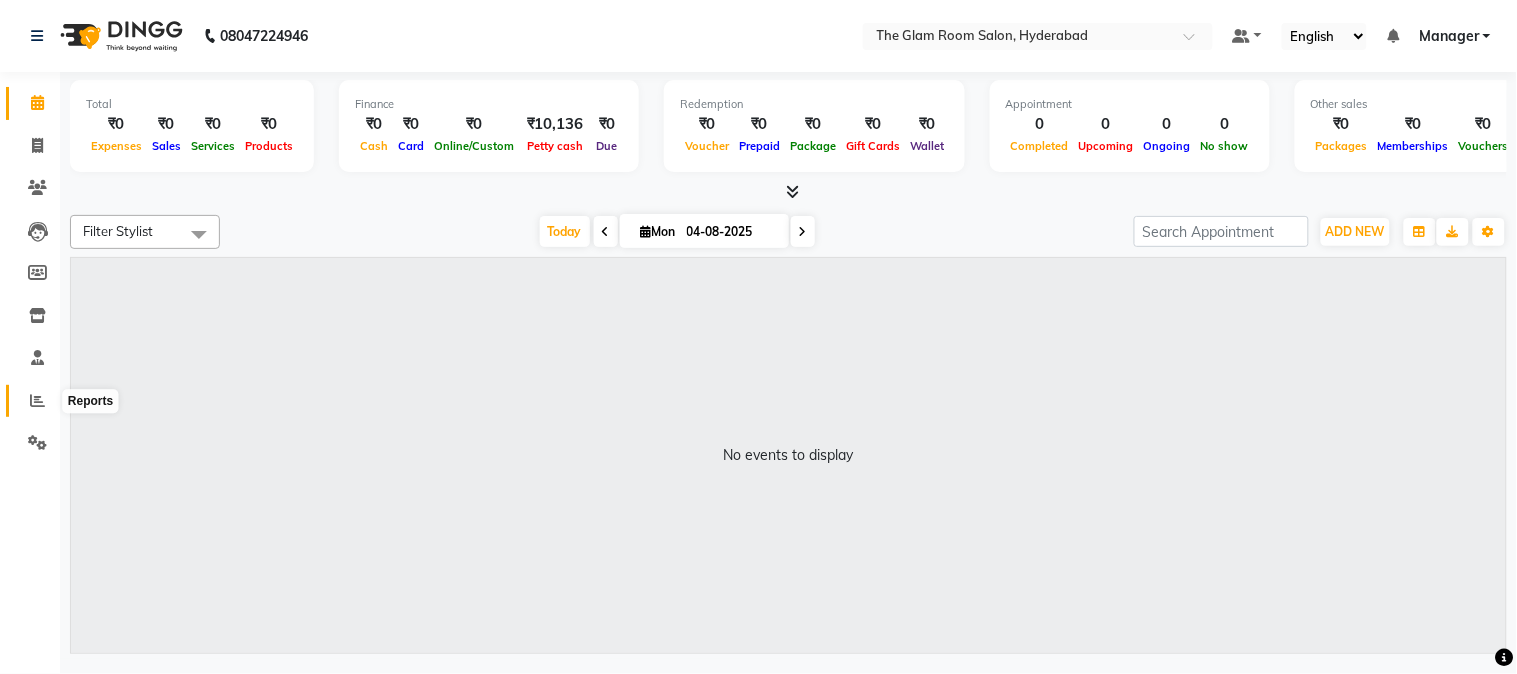 click 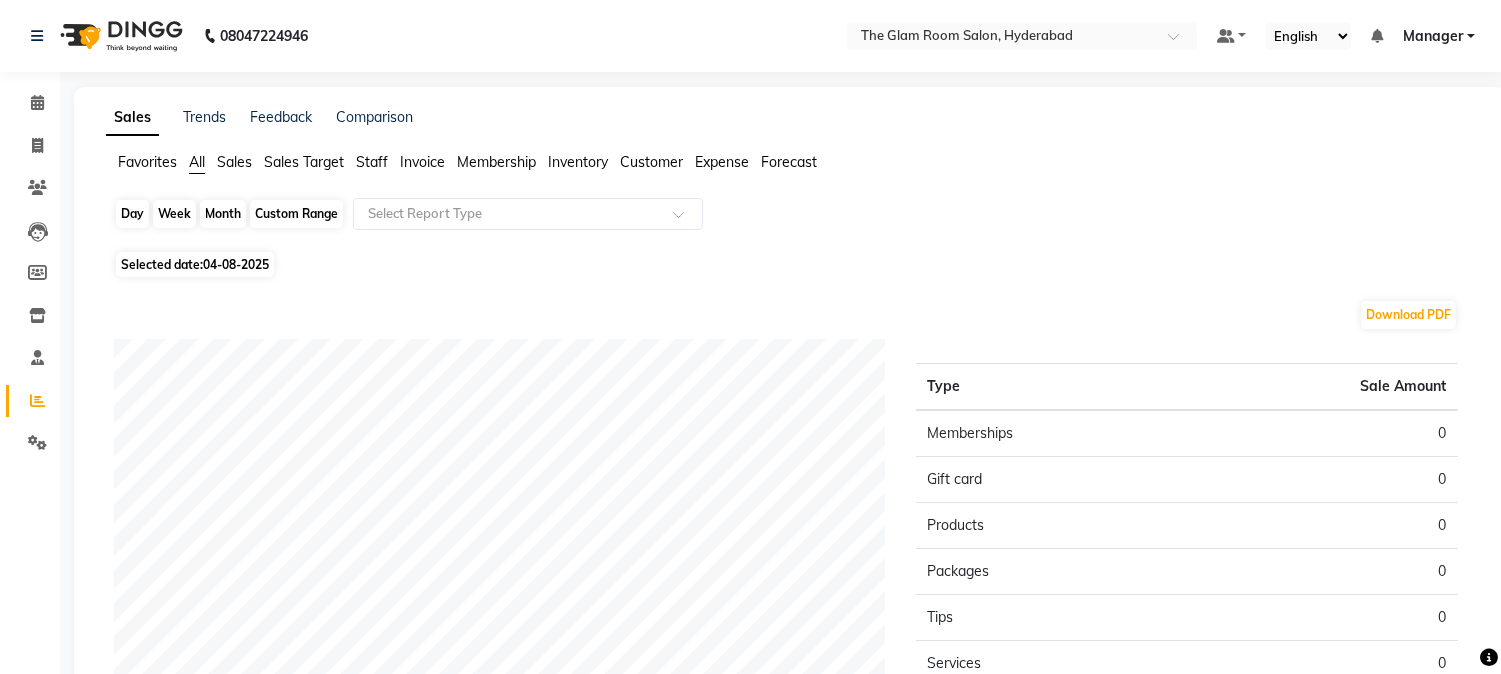 click on "Day" 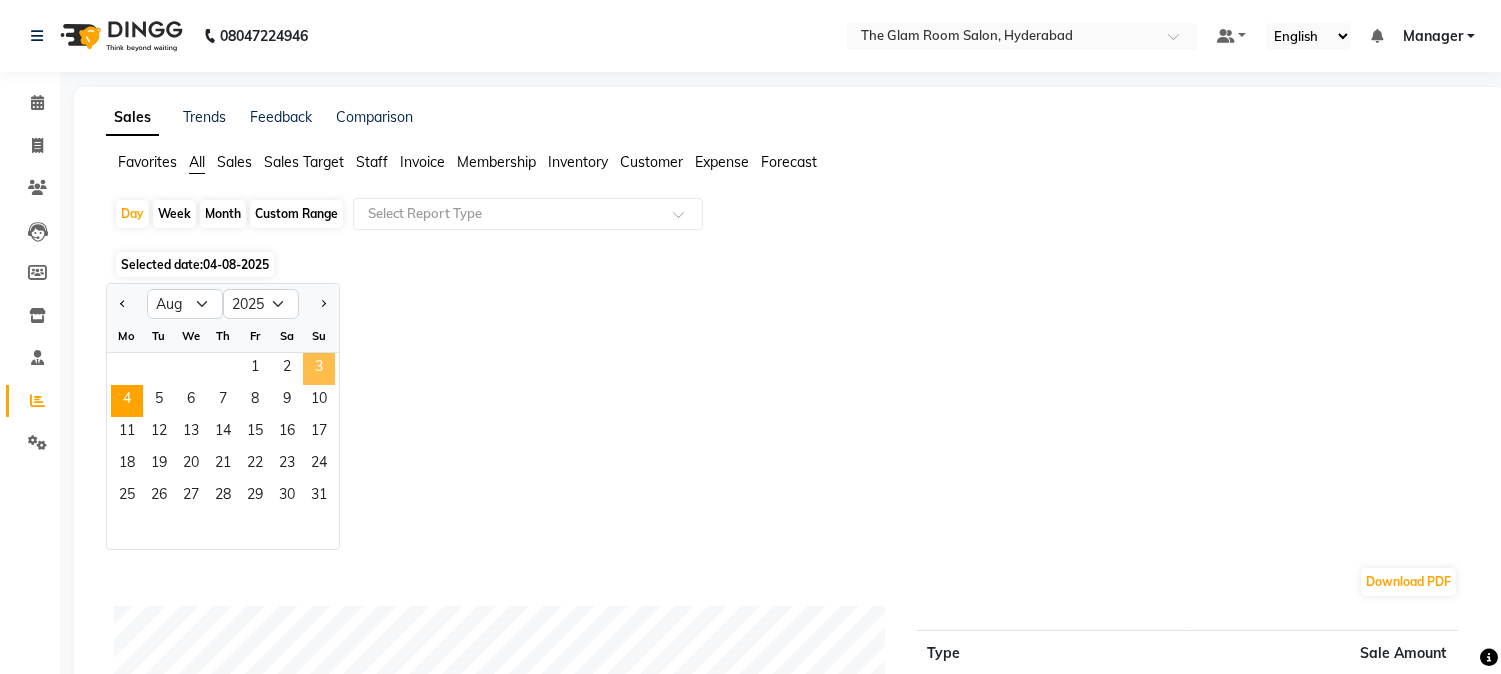 click on "3" 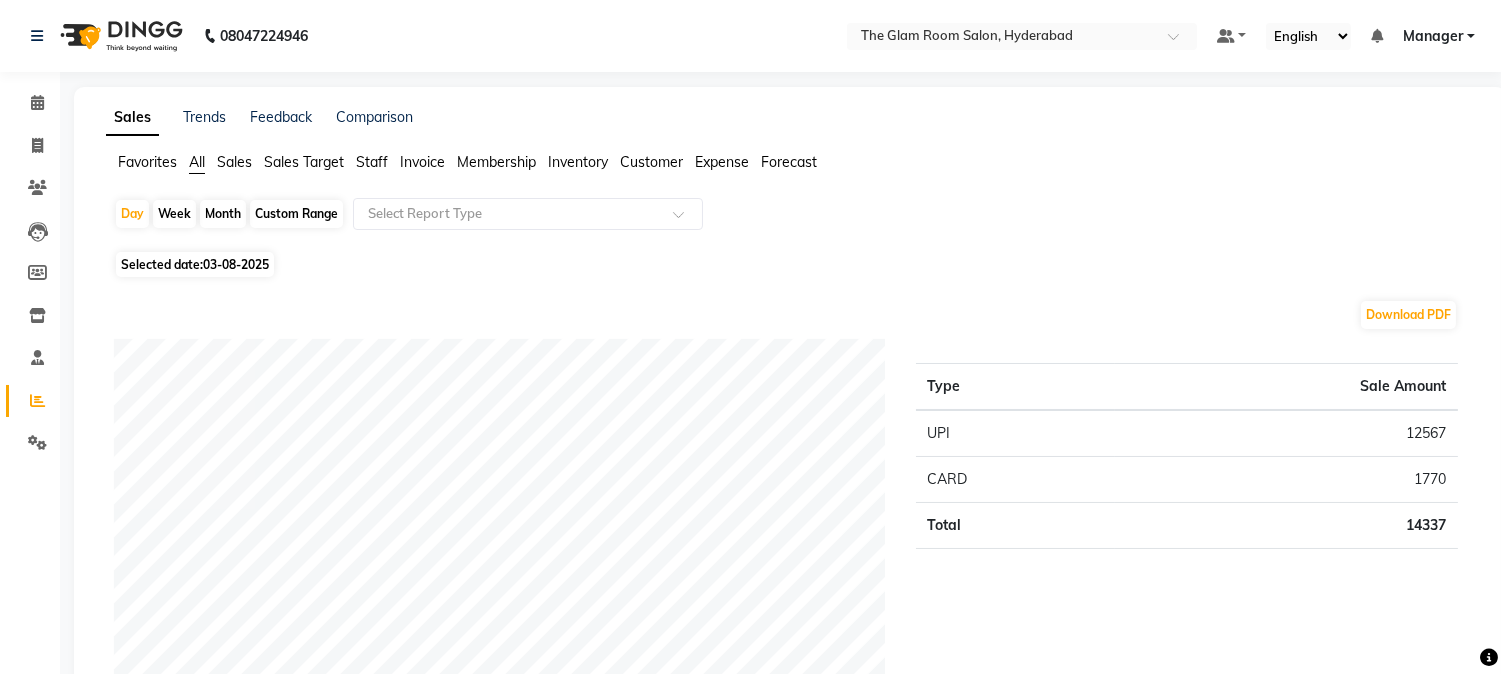 click on "Staff" 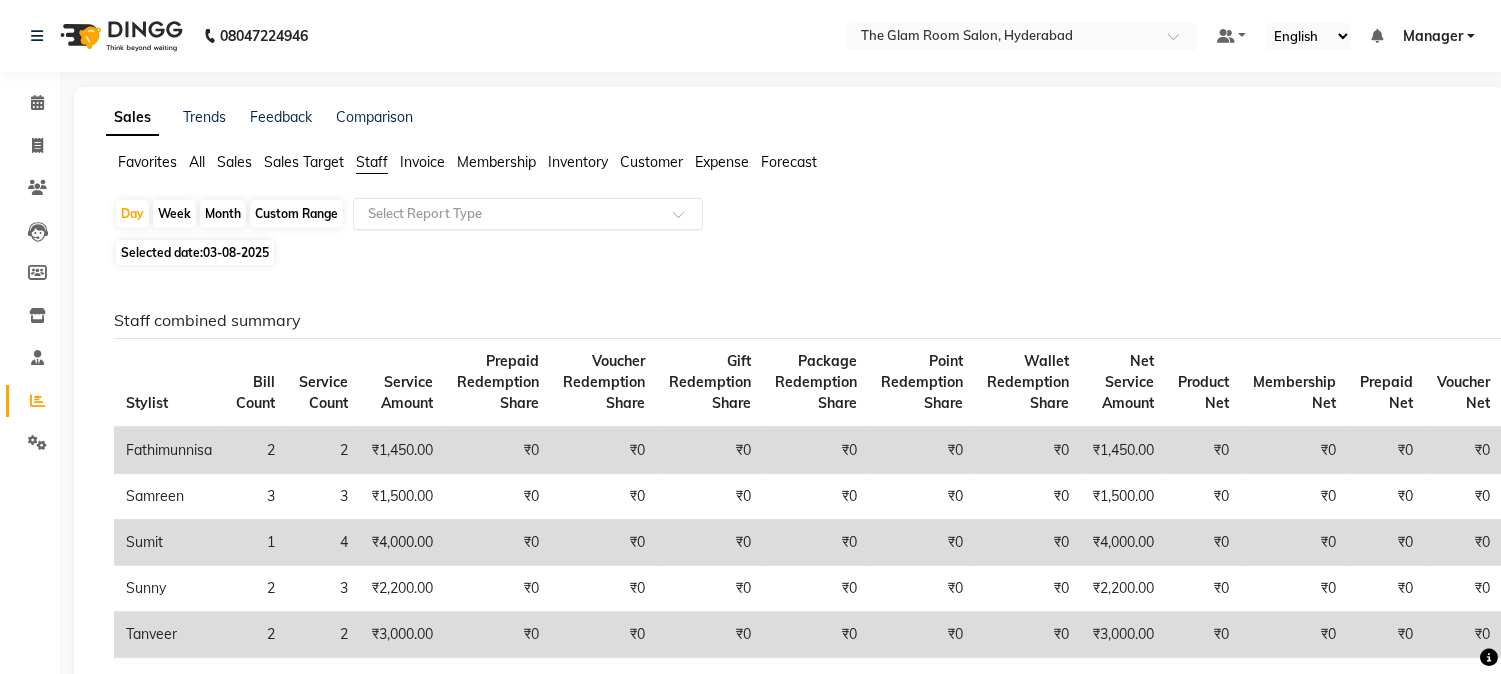 click 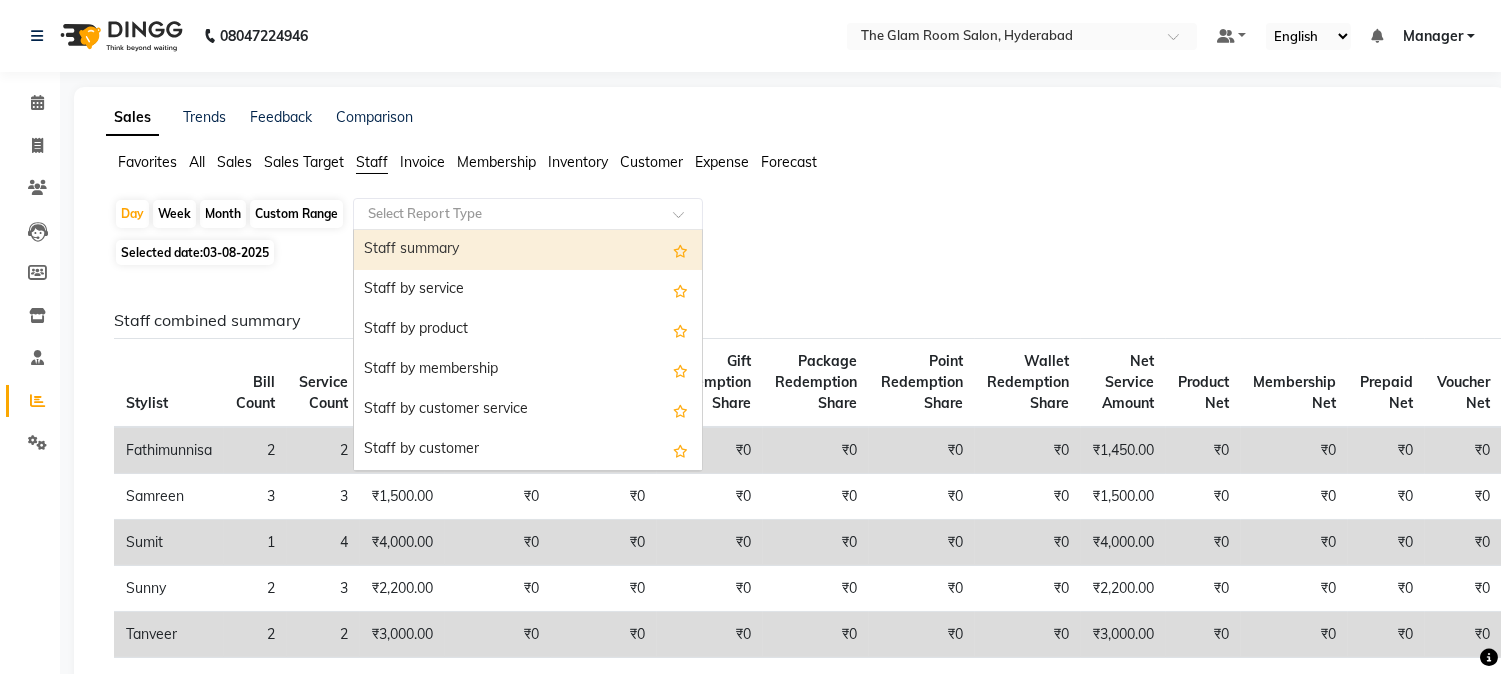click on "Staff summary" at bounding box center (528, 250) 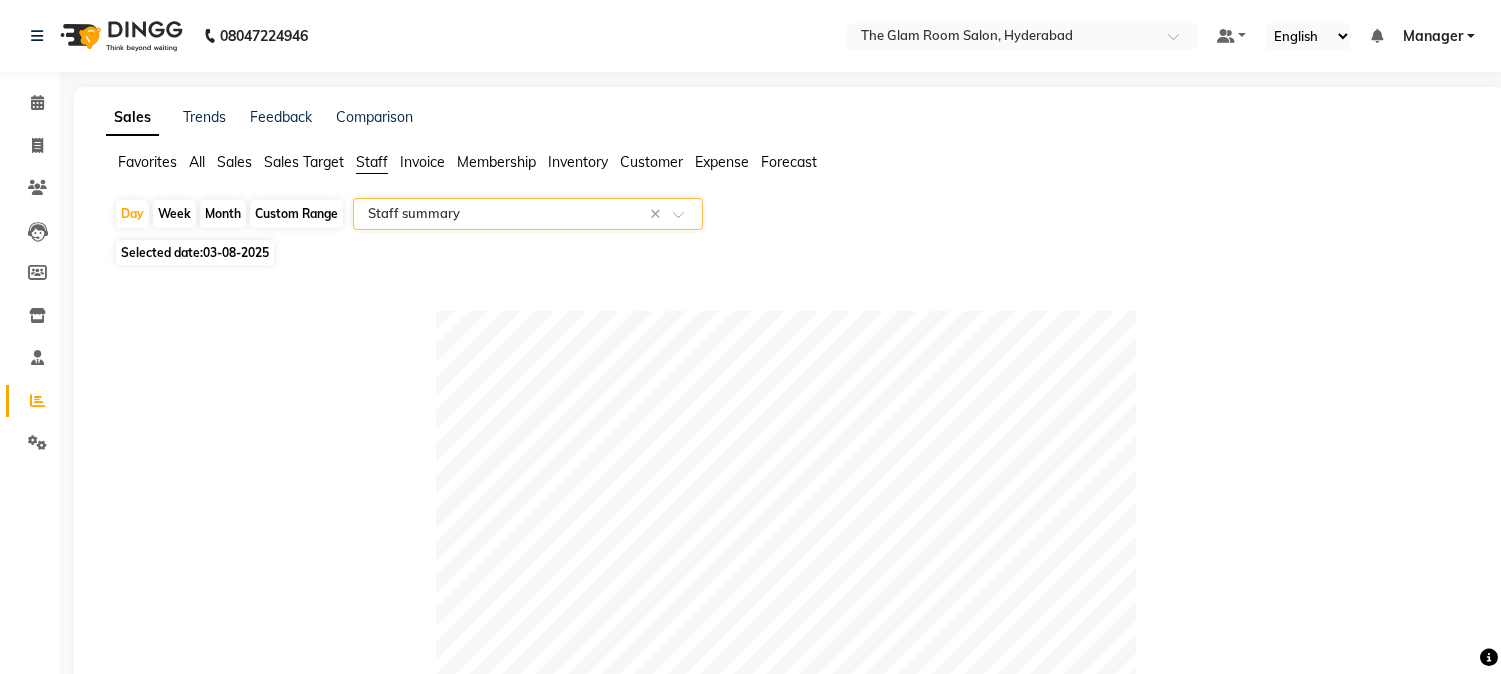 scroll, scrollTop: 906, scrollLeft: 0, axis: vertical 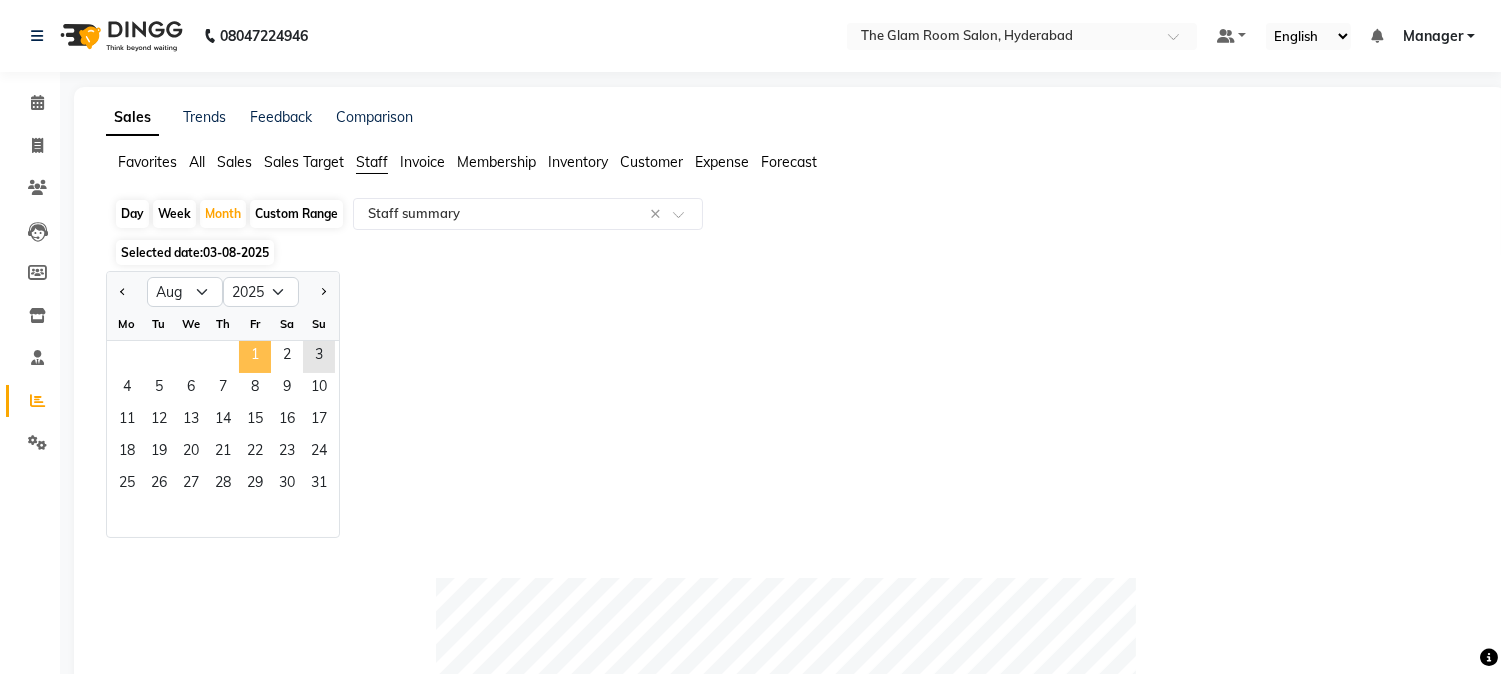 click on "1" 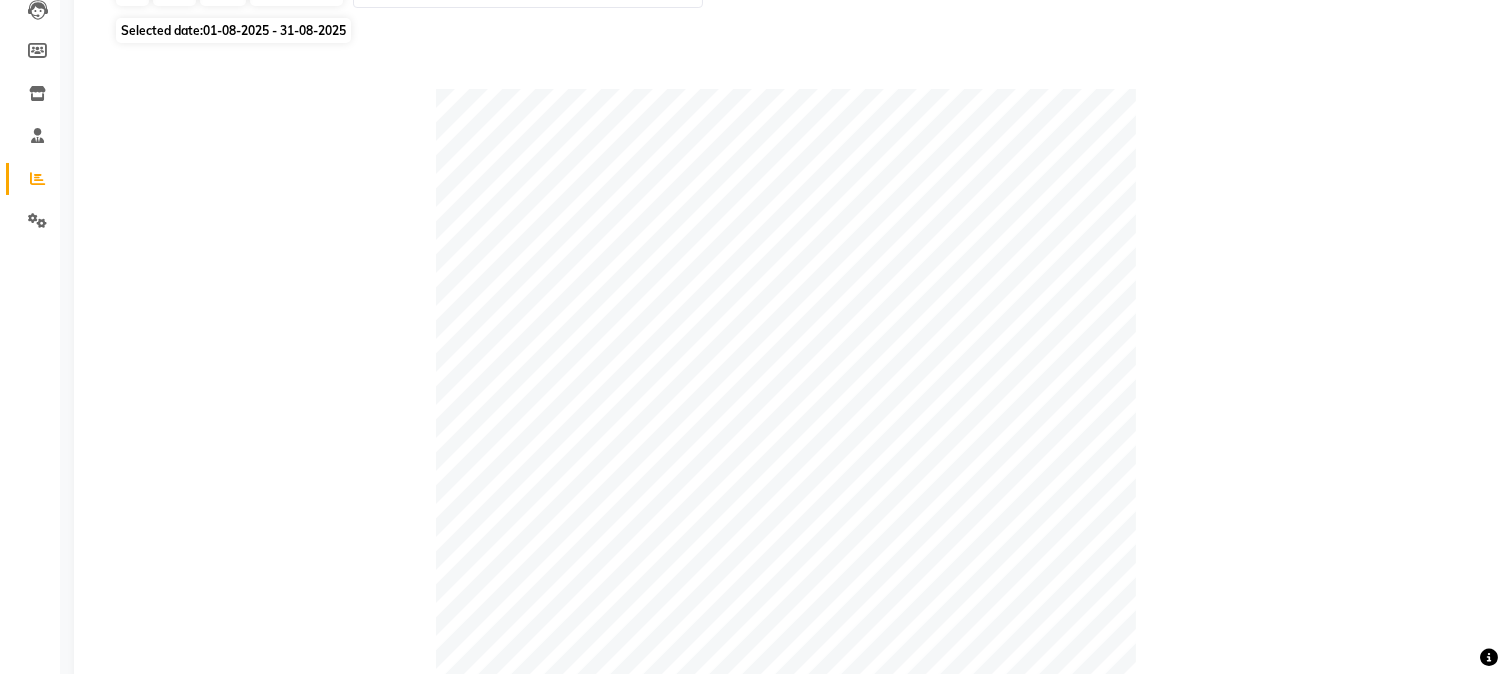 scroll, scrollTop: 224, scrollLeft: 0, axis: vertical 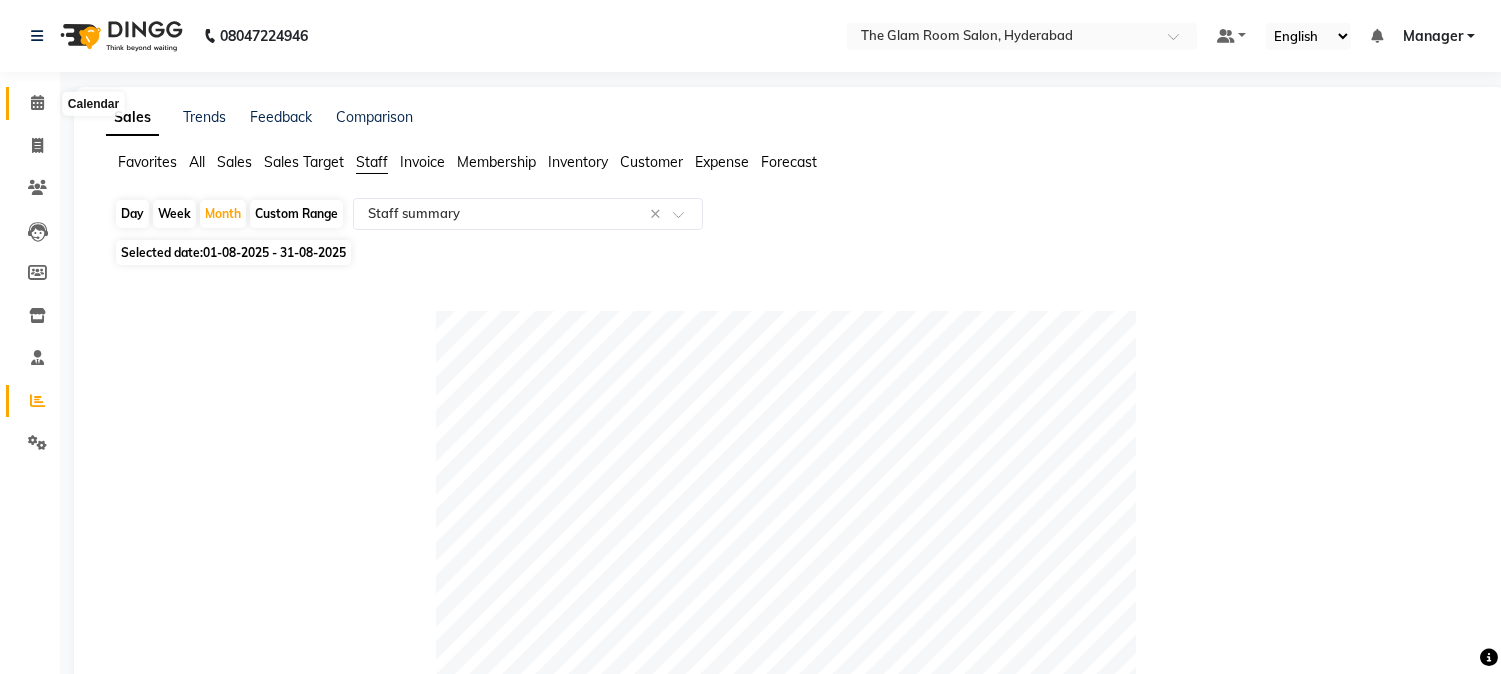 click 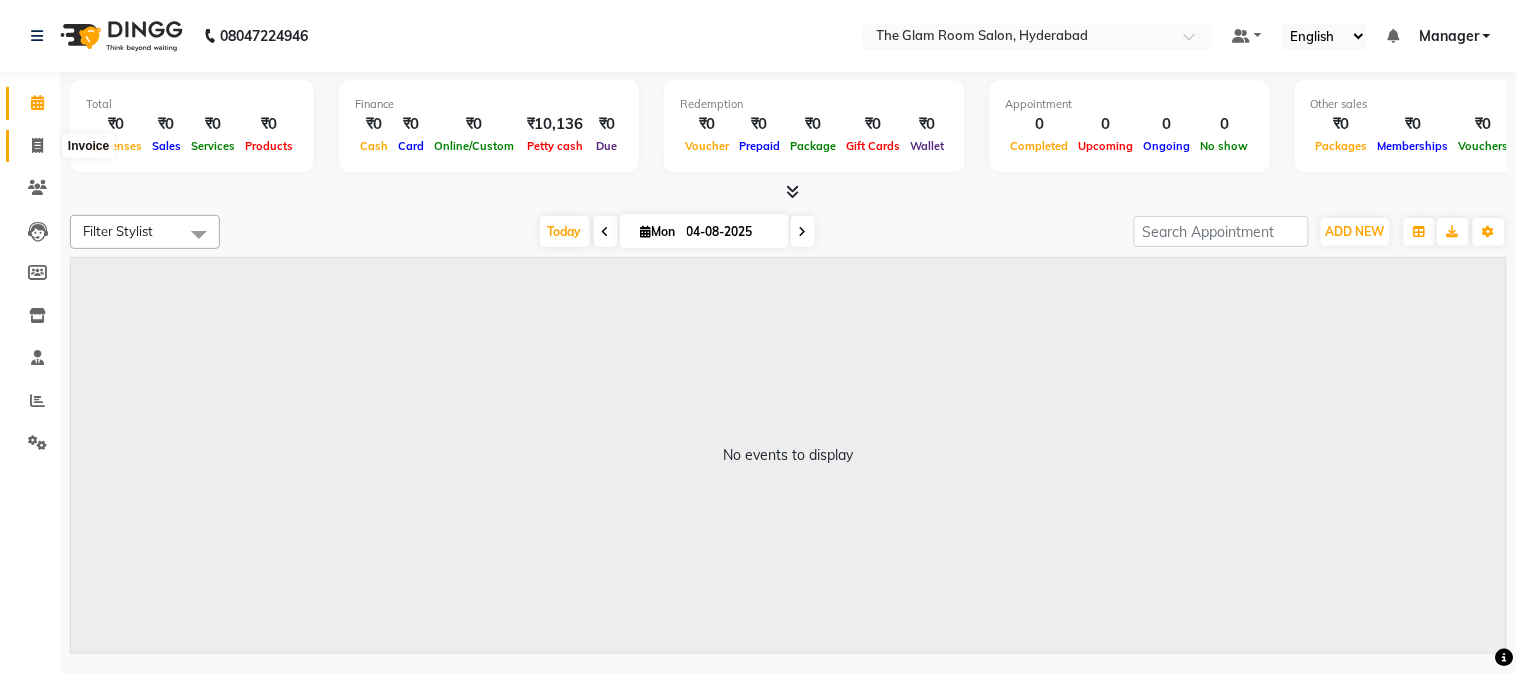 click 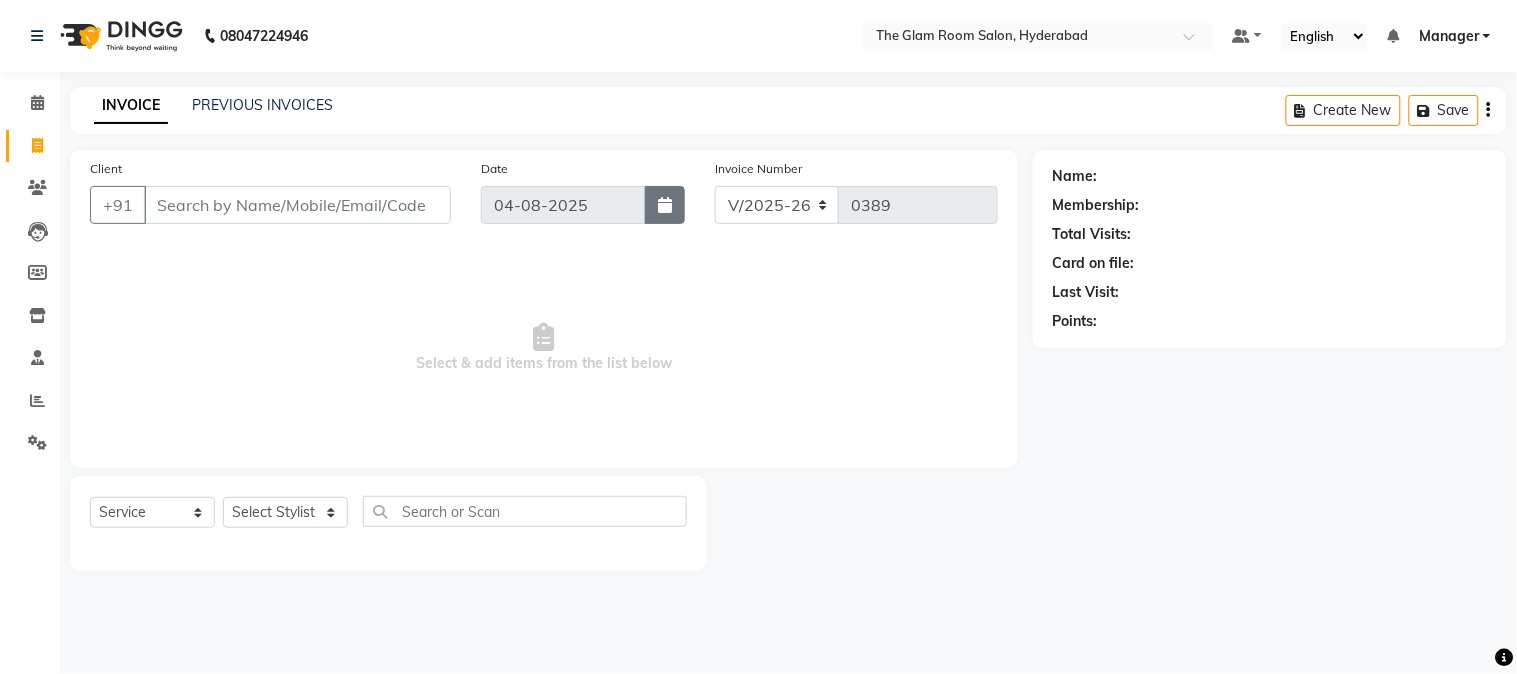 click 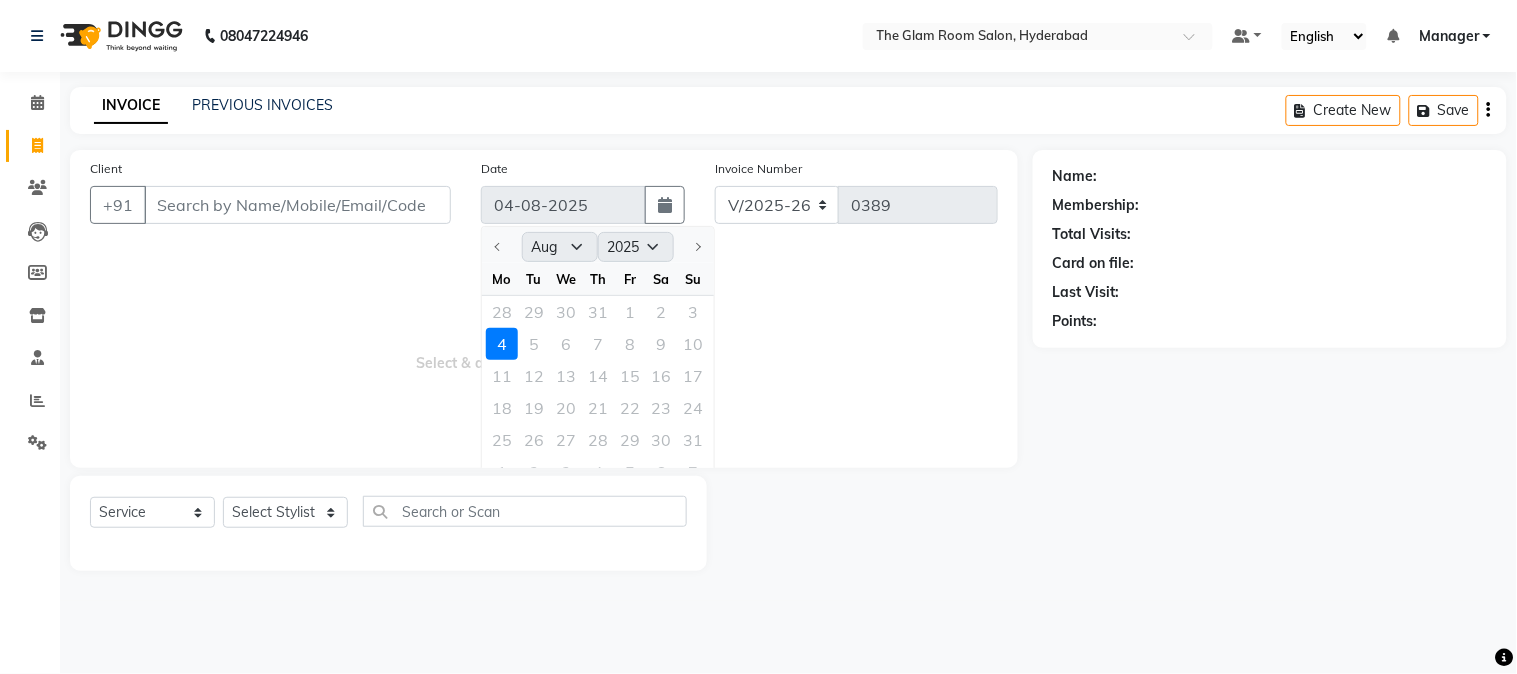 click on "28 29 30 31 1 2 3" 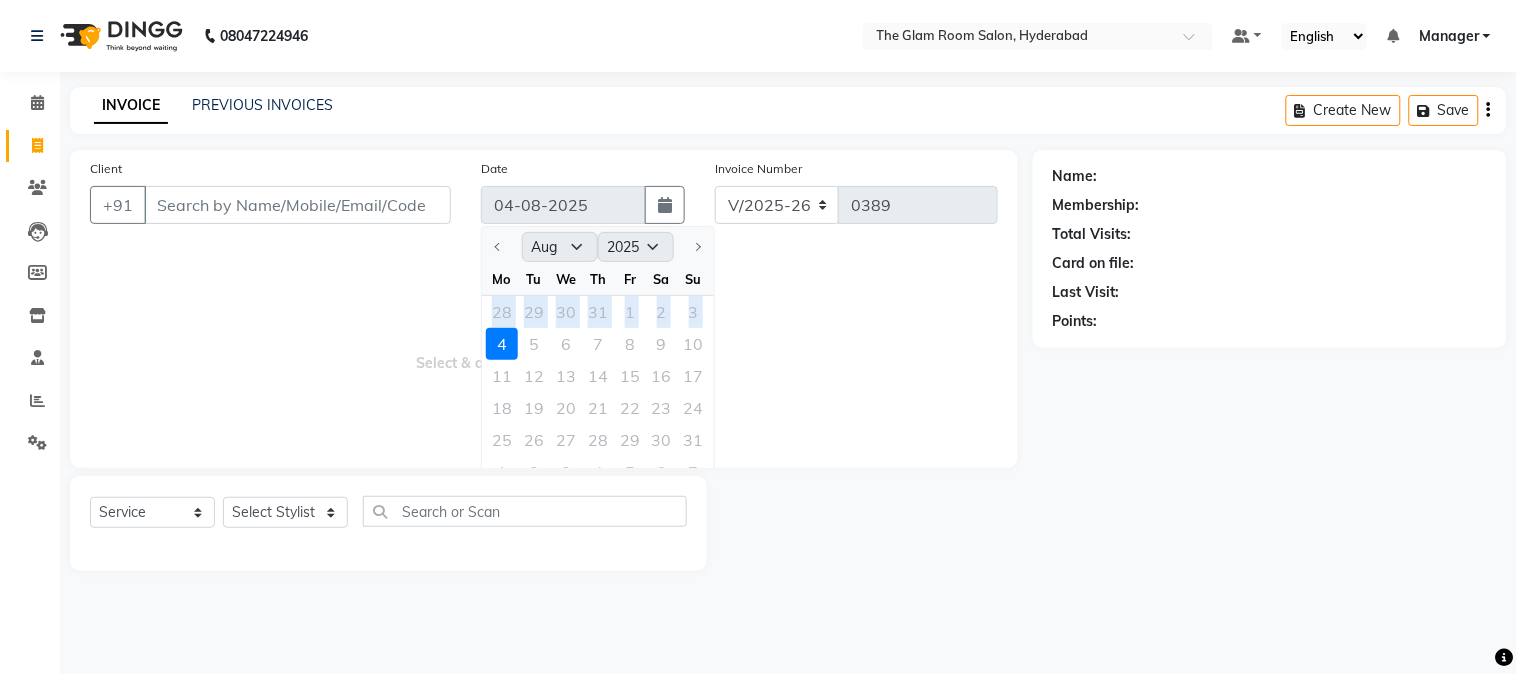 drag, startPoint x: 698, startPoint y: 314, endPoint x: 426, endPoint y: 324, distance: 272.18375 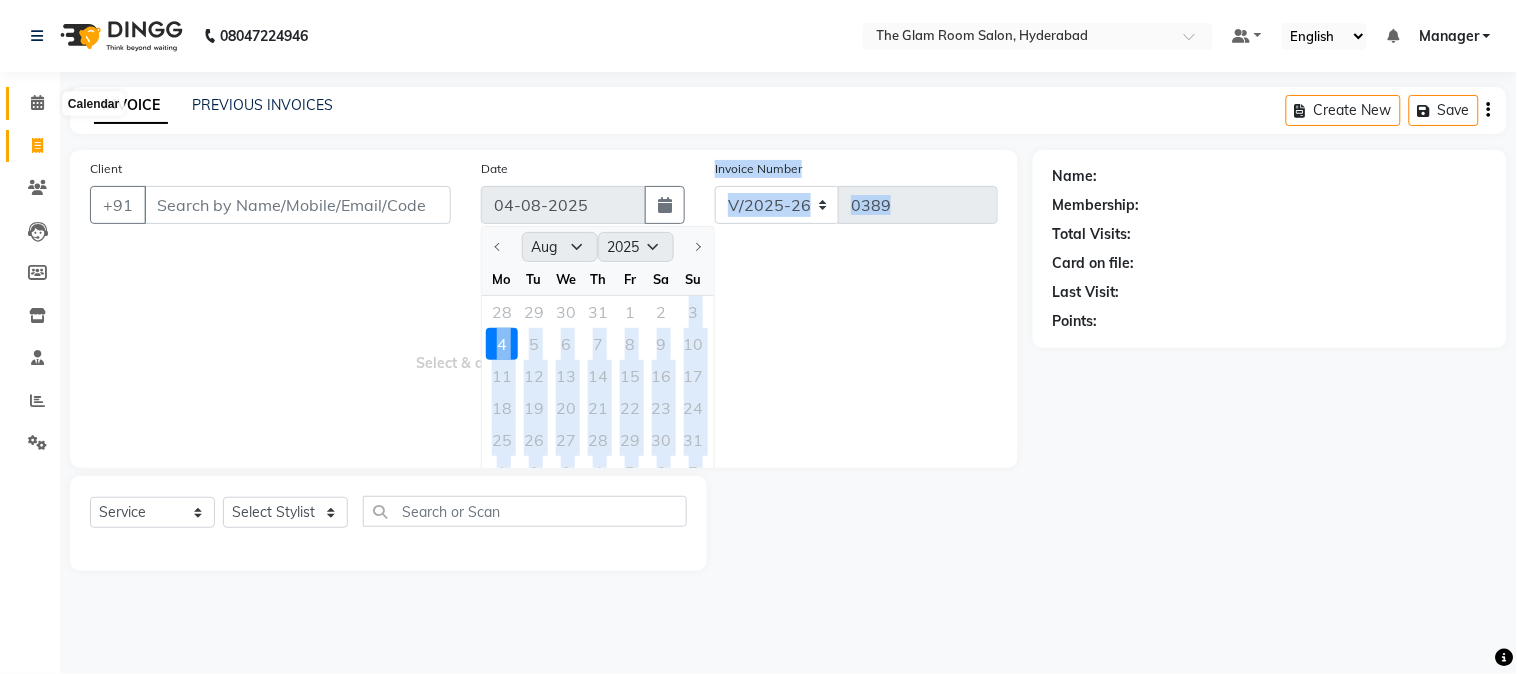 click 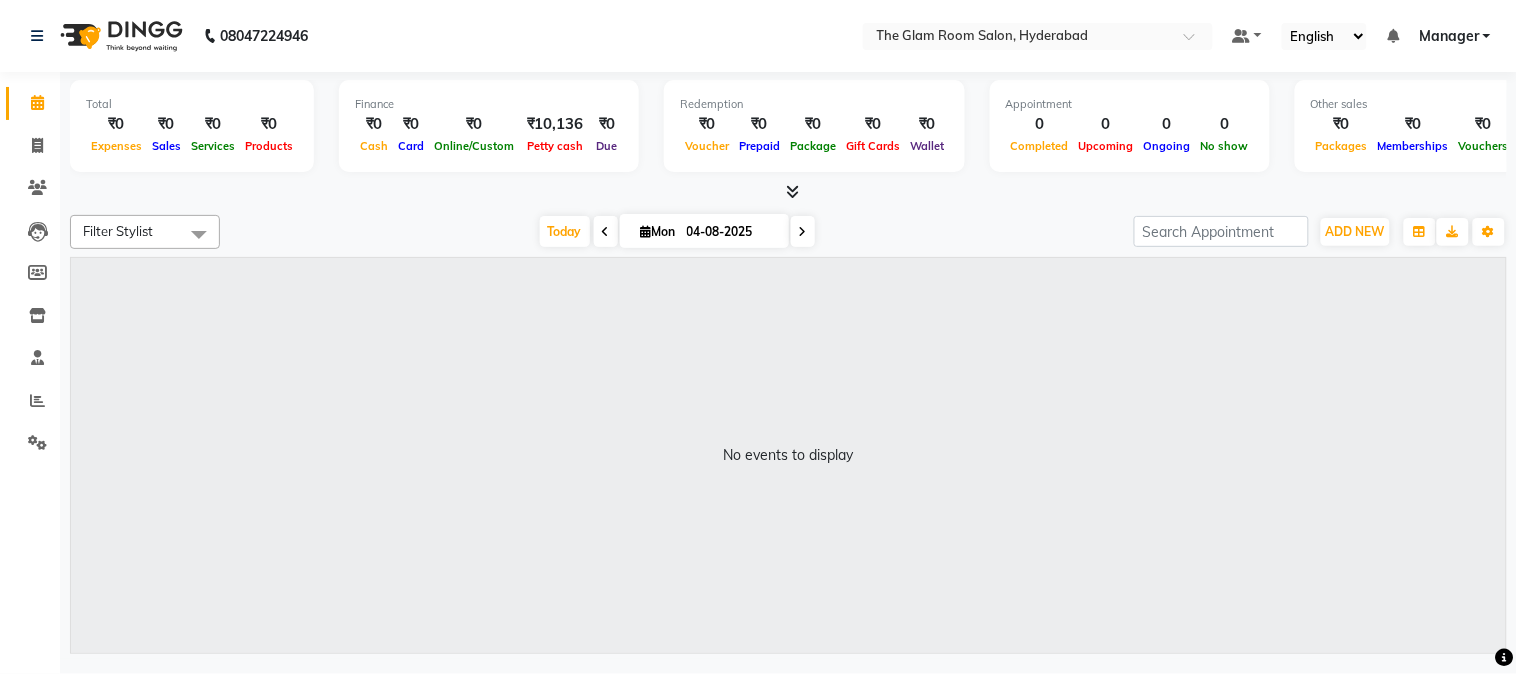 click at bounding box center (606, 232) 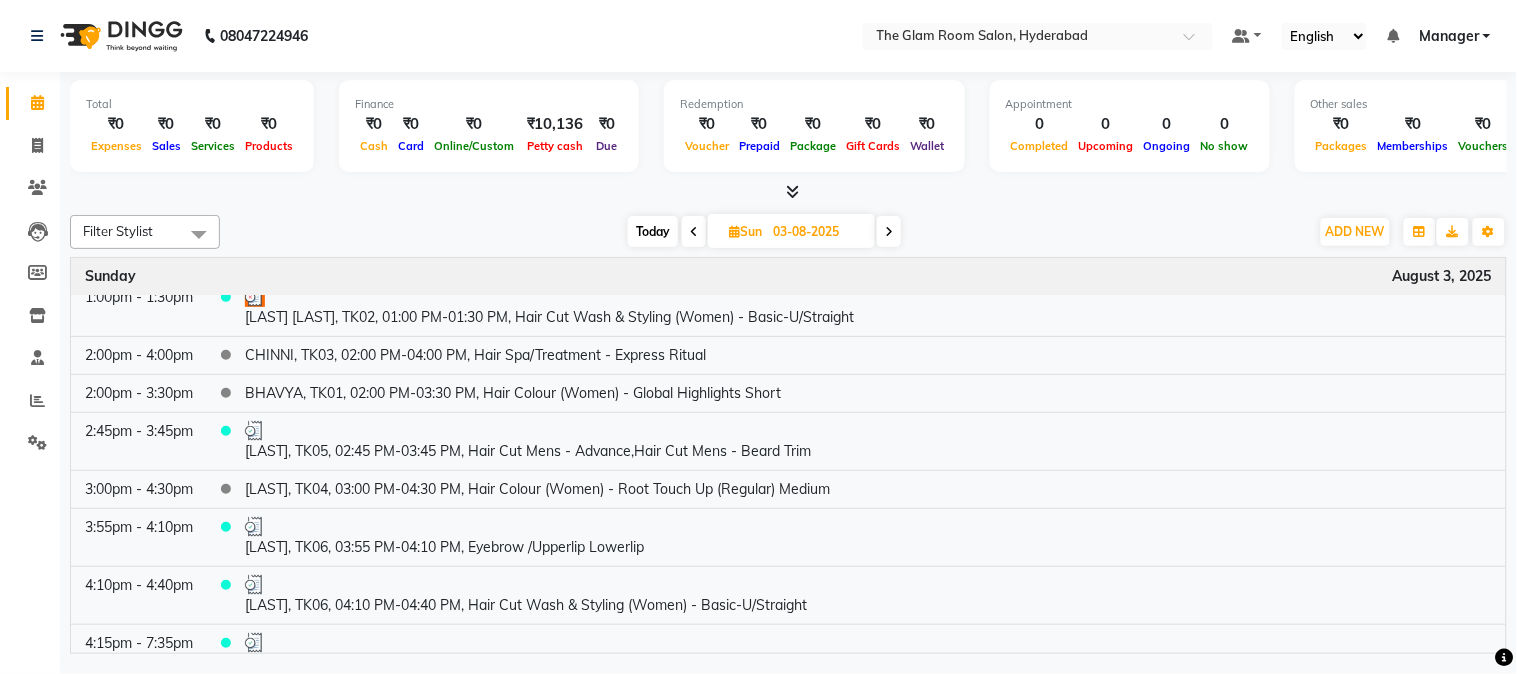 scroll, scrollTop: 0, scrollLeft: 0, axis: both 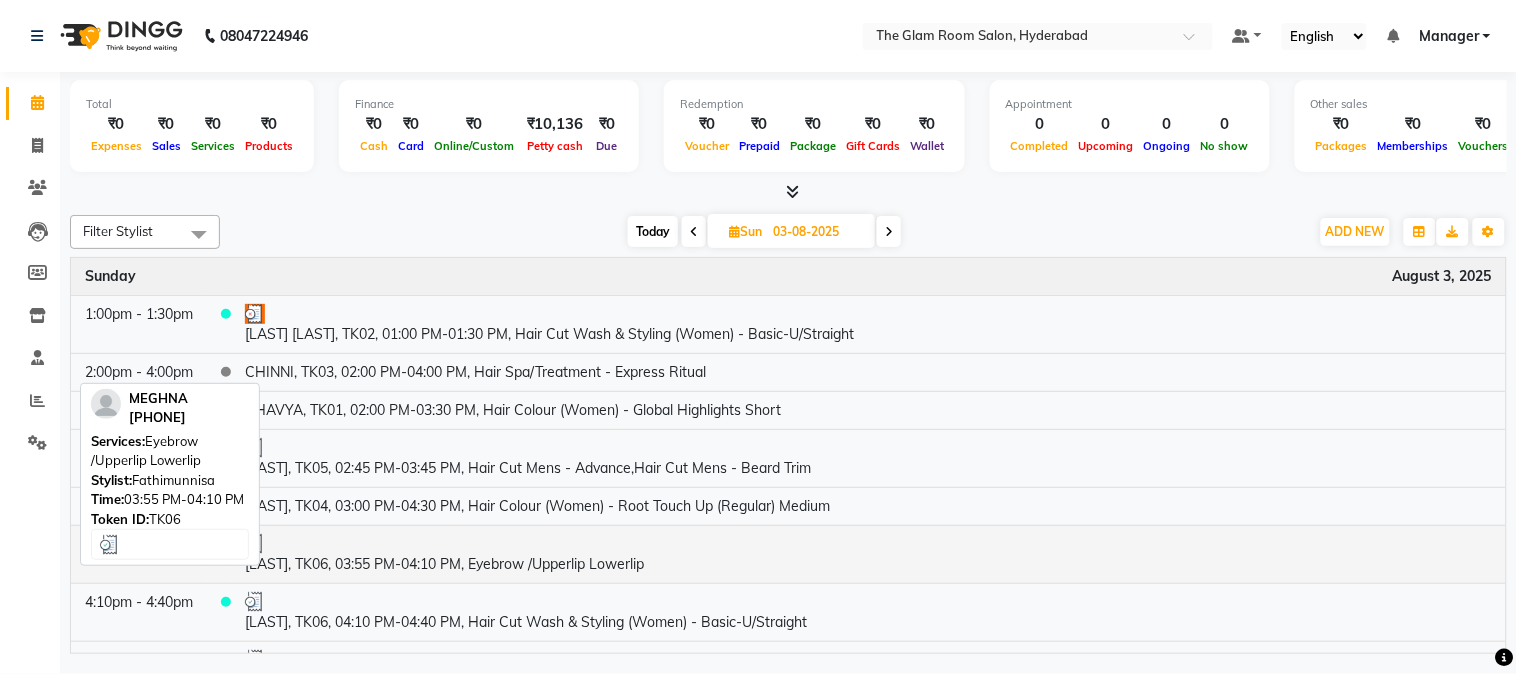 click at bounding box center [868, 544] 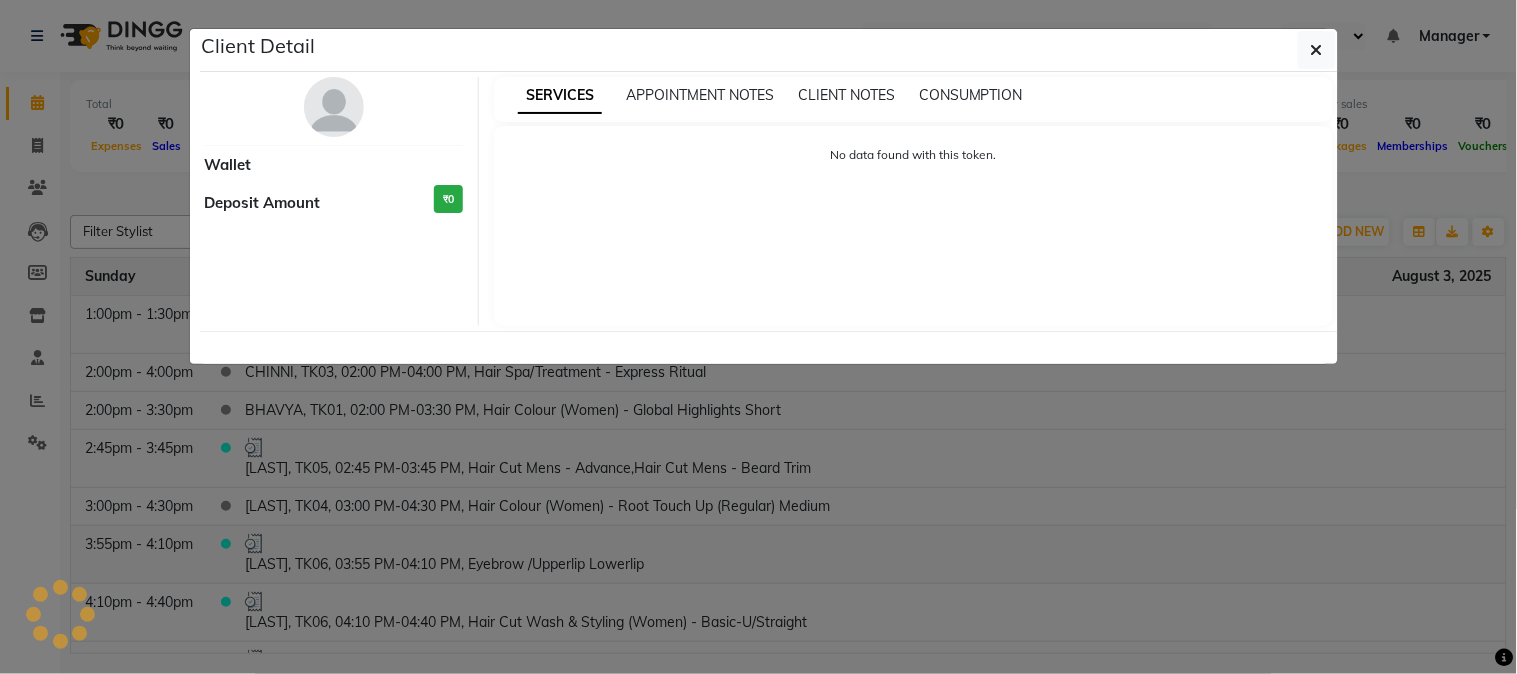 select on "3" 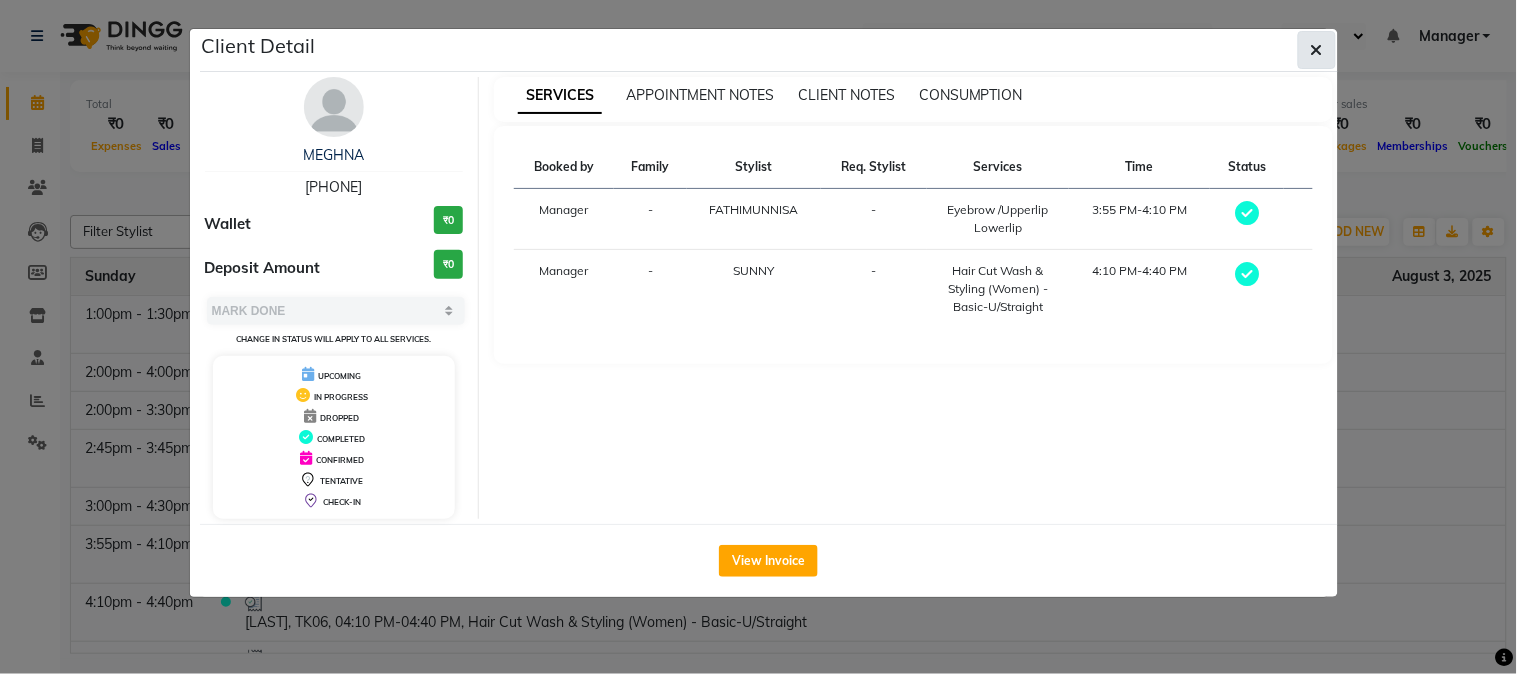 click 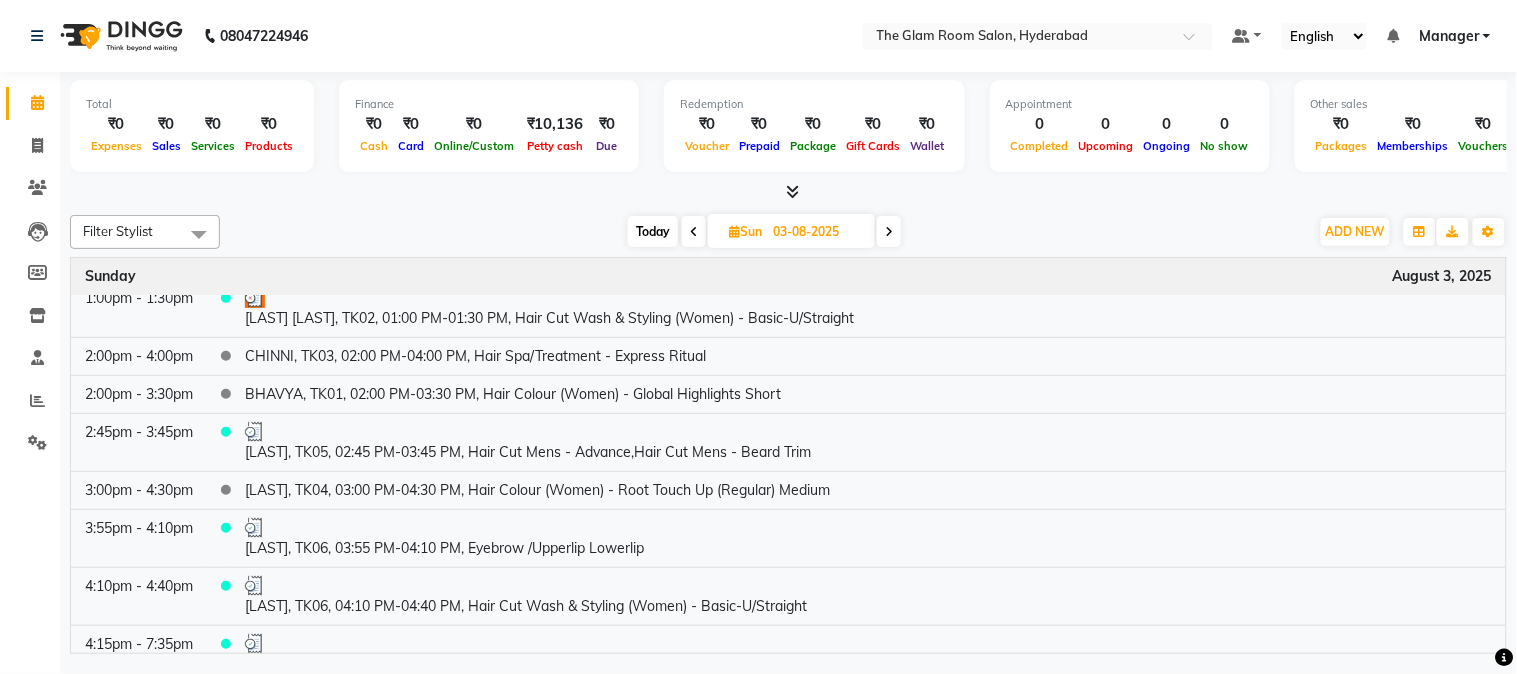 scroll, scrollTop: 0, scrollLeft: 0, axis: both 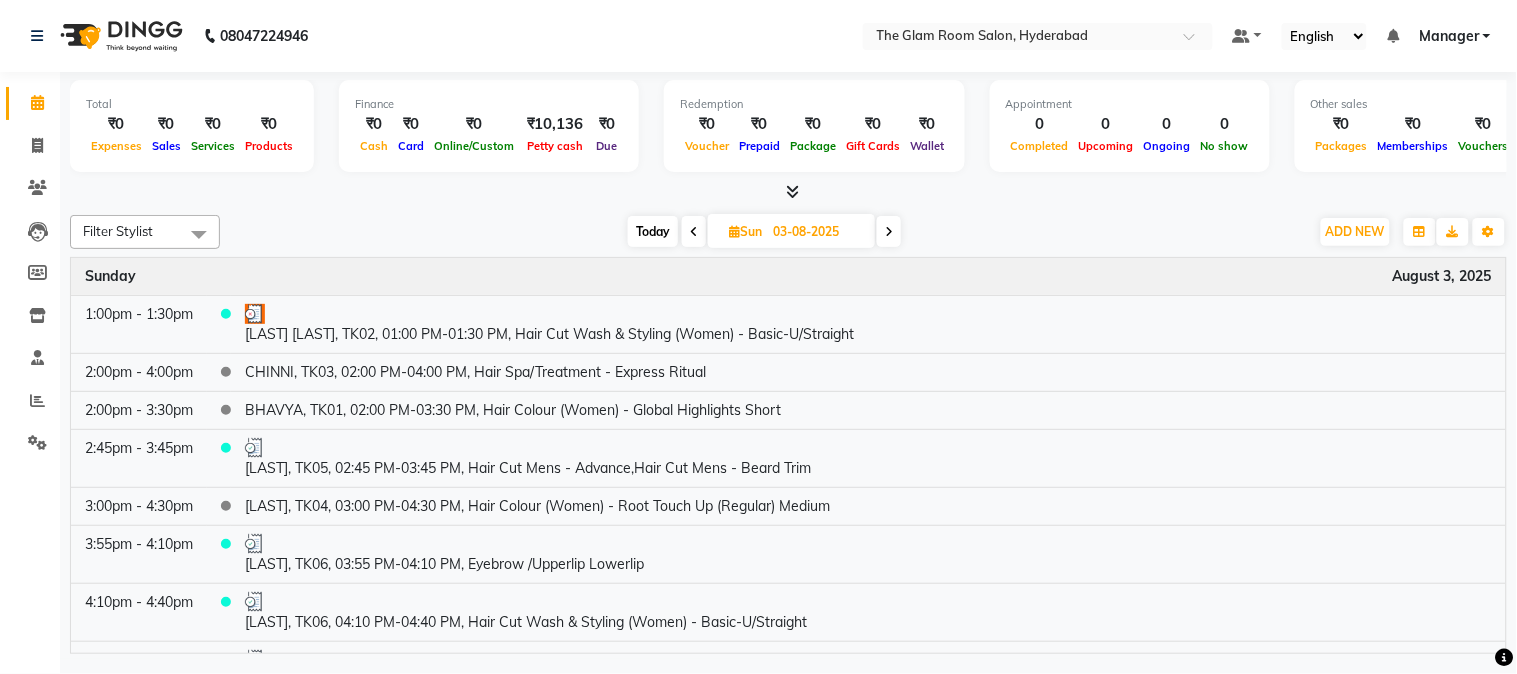 click on "Today  Sun 03-08-2025" at bounding box center [764, 232] 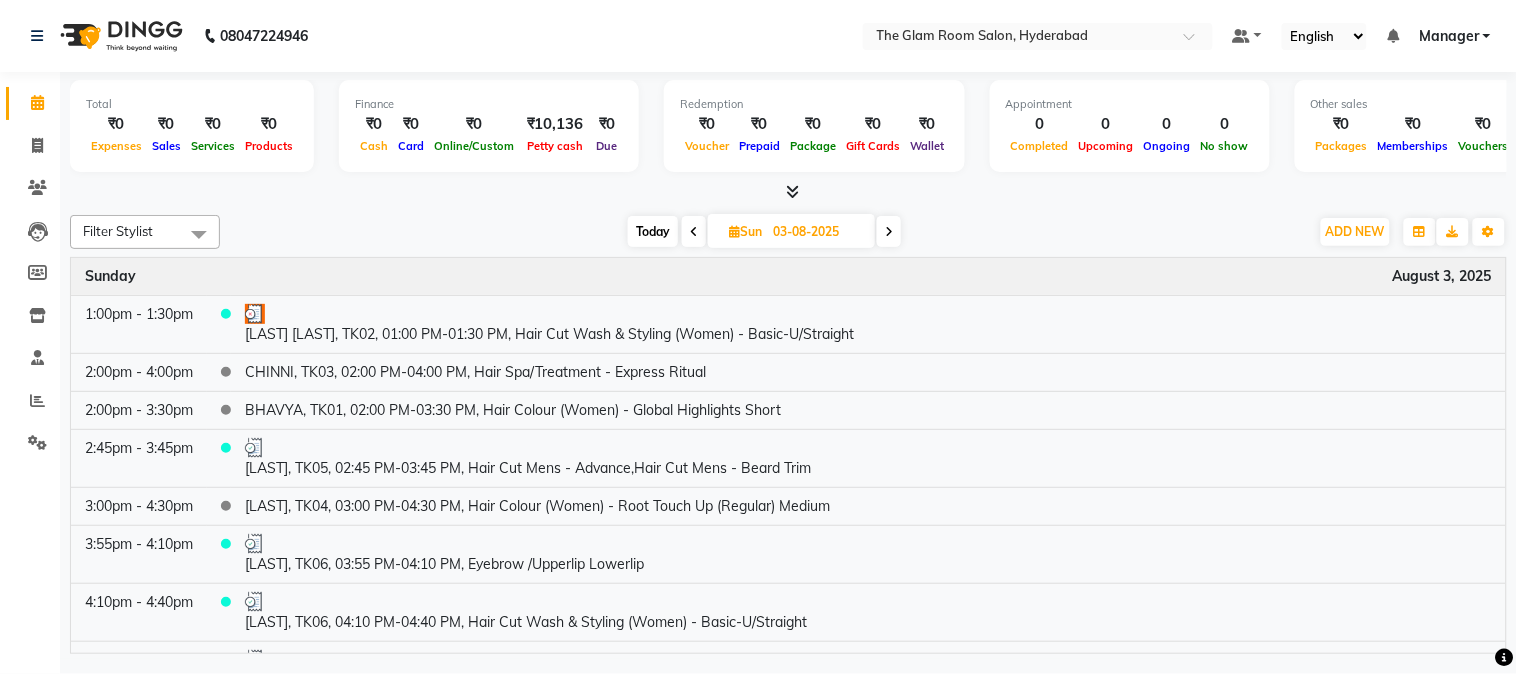 scroll, scrollTop: 345, scrollLeft: 0, axis: vertical 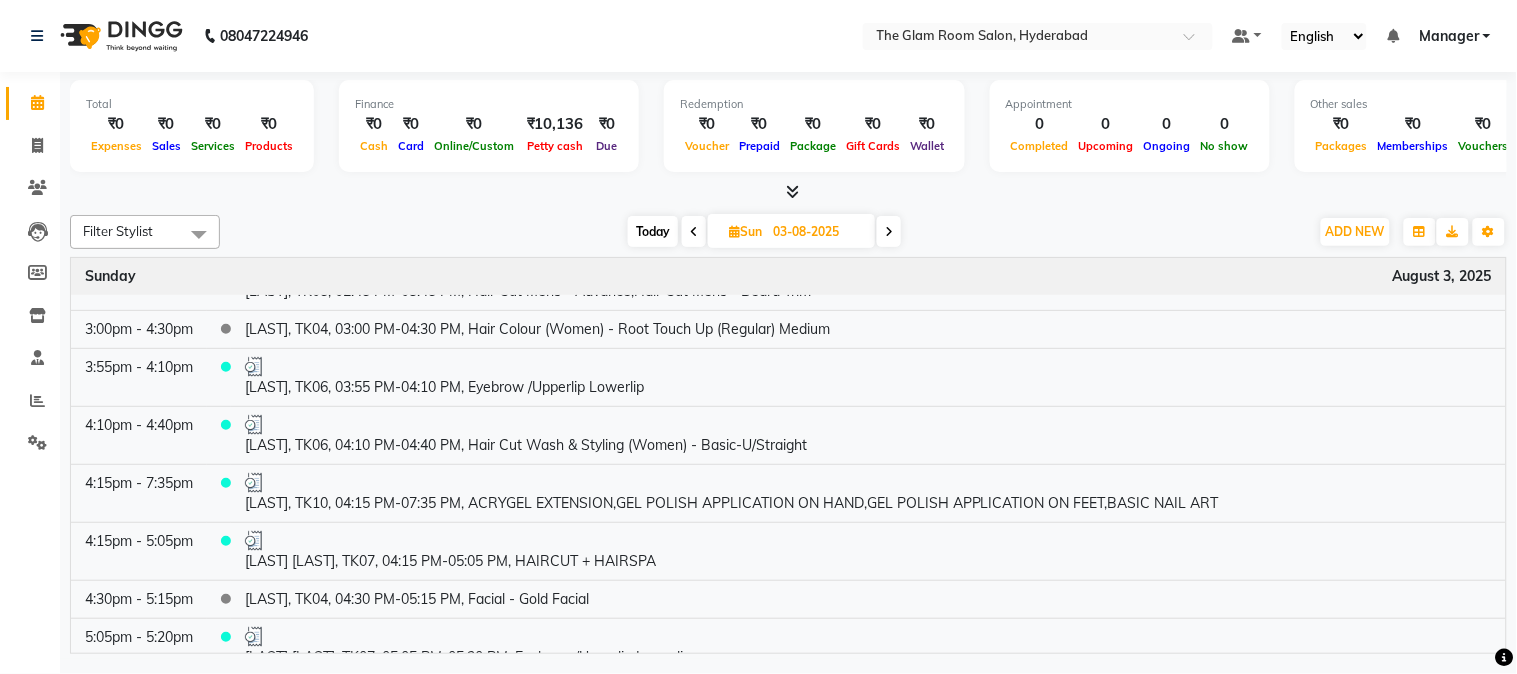click at bounding box center (889, 232) 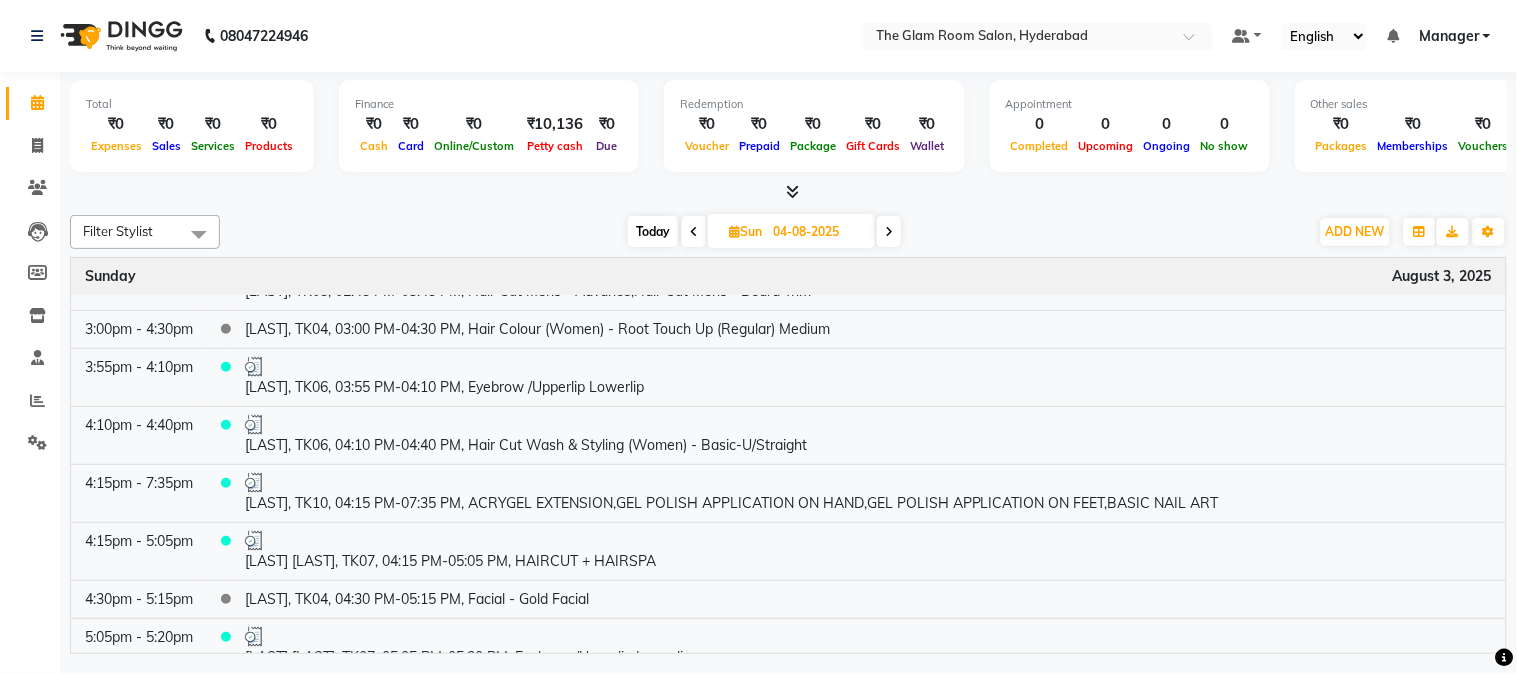 scroll, scrollTop: 0, scrollLeft: 0, axis: both 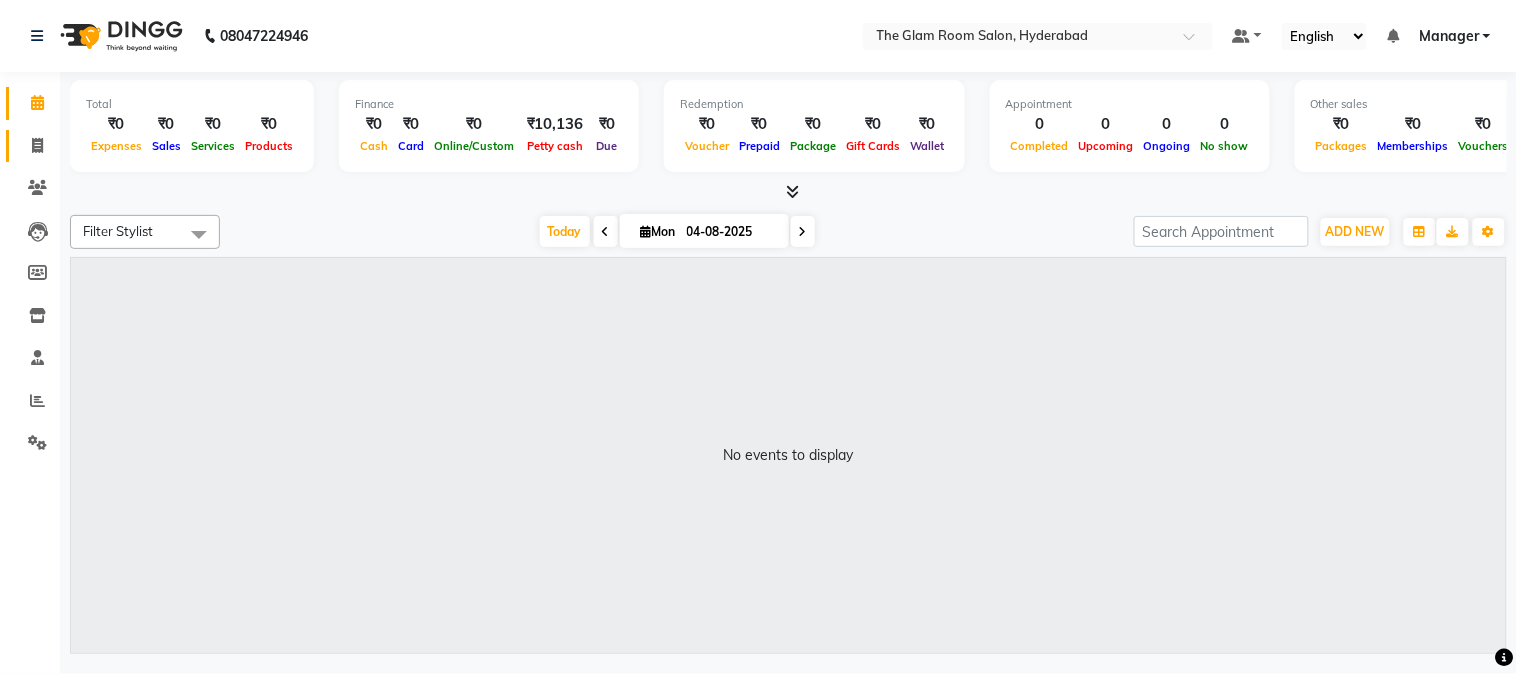 click on "Invoice" 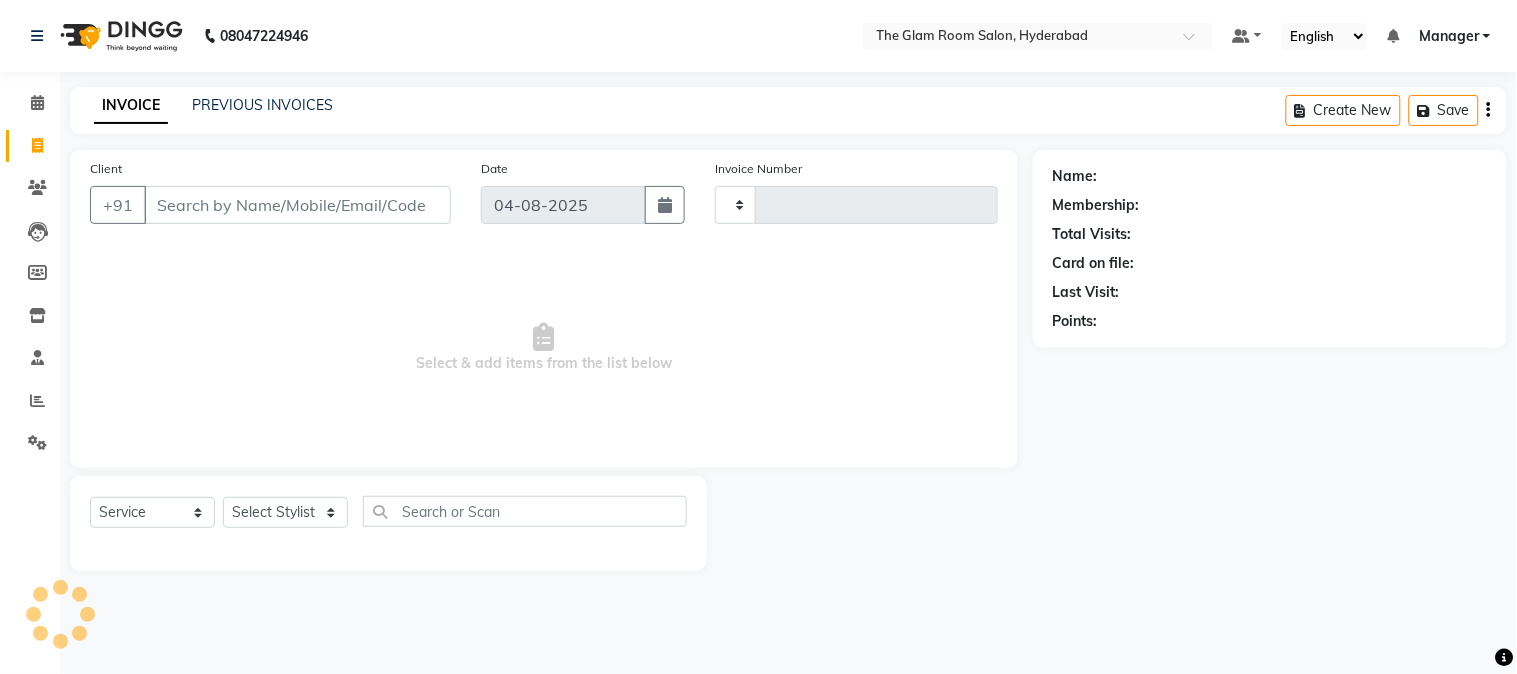 type on "0389" 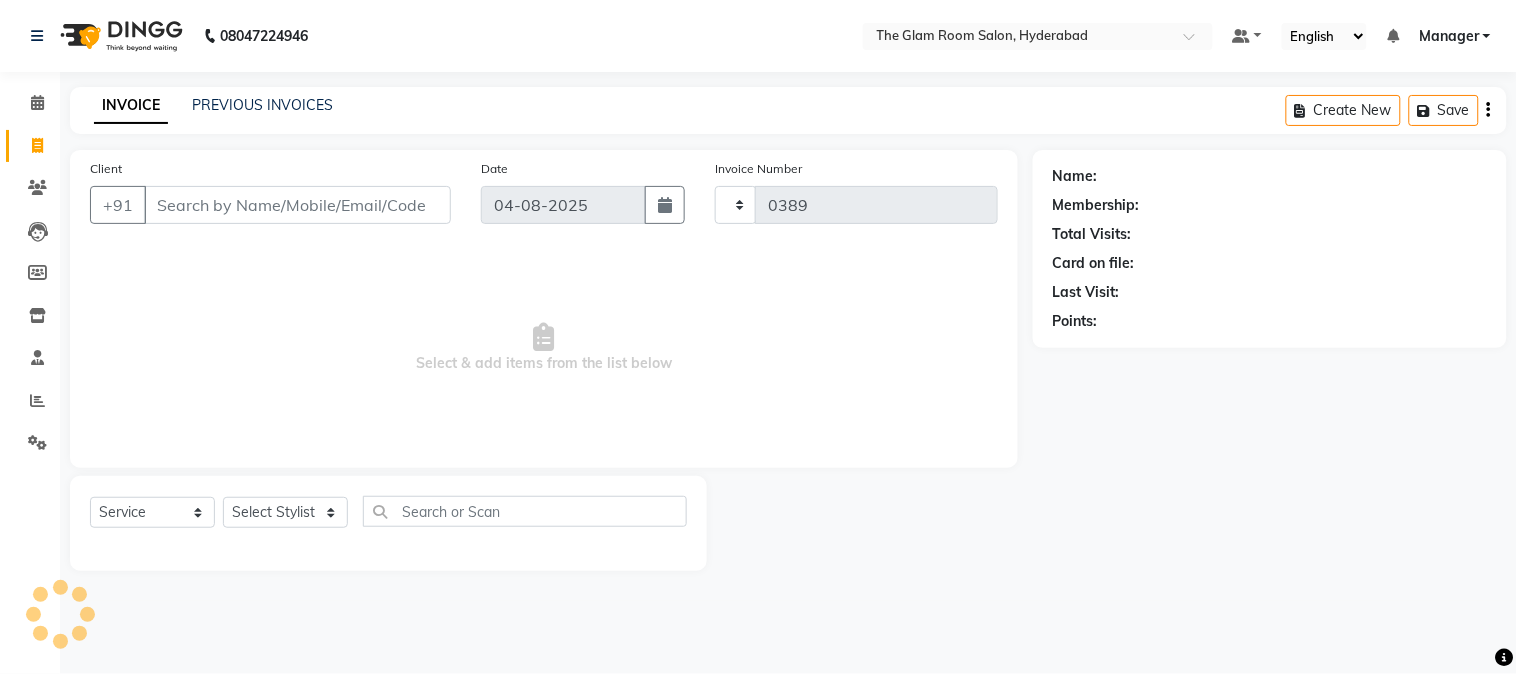 select on "7501" 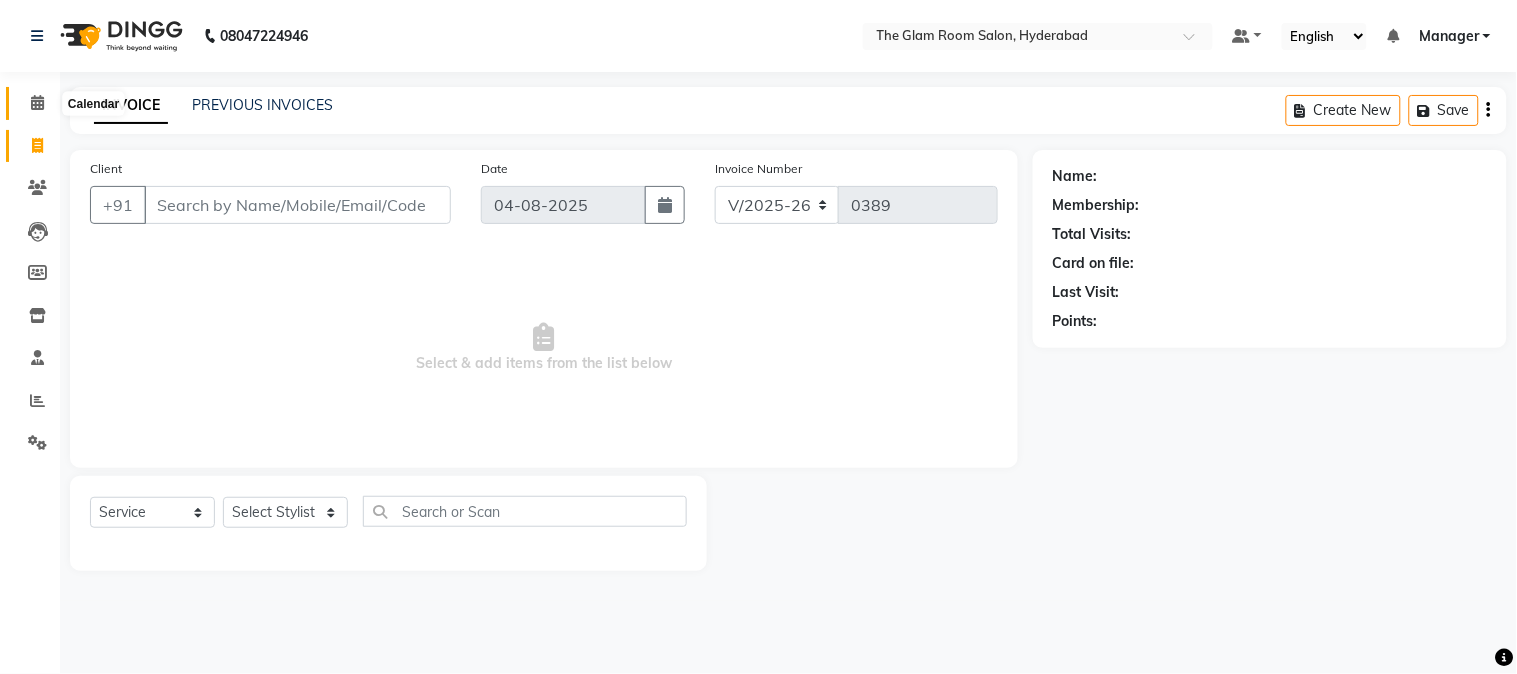 click 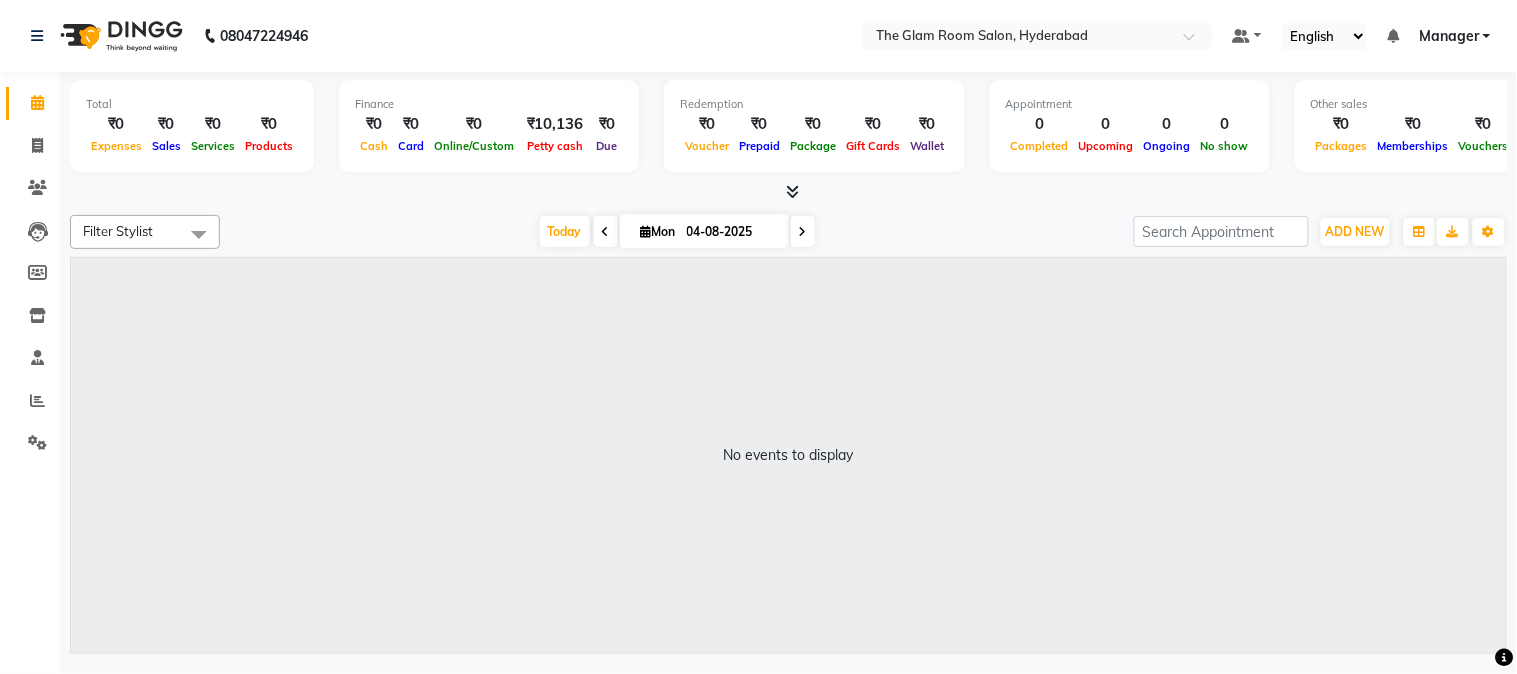 click at bounding box center (606, 232) 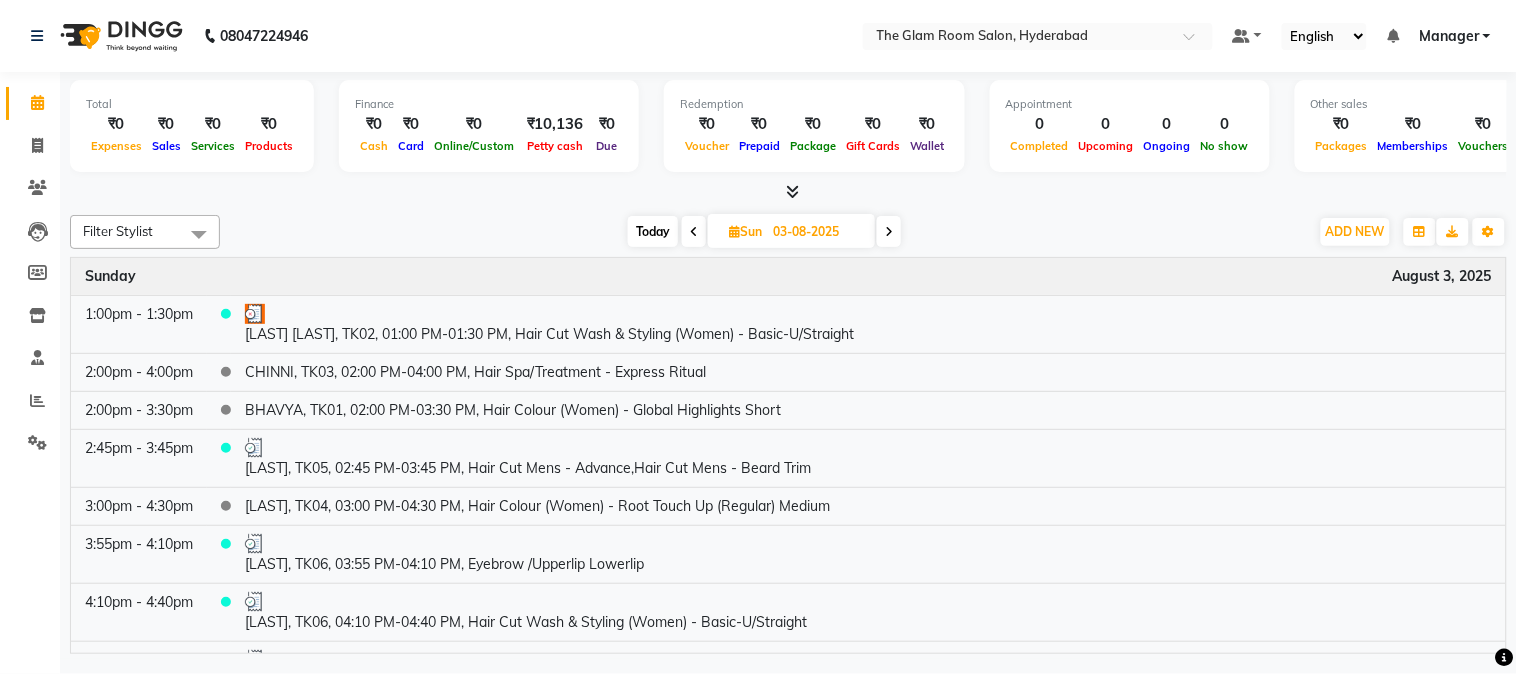 scroll, scrollTop: 44, scrollLeft: 0, axis: vertical 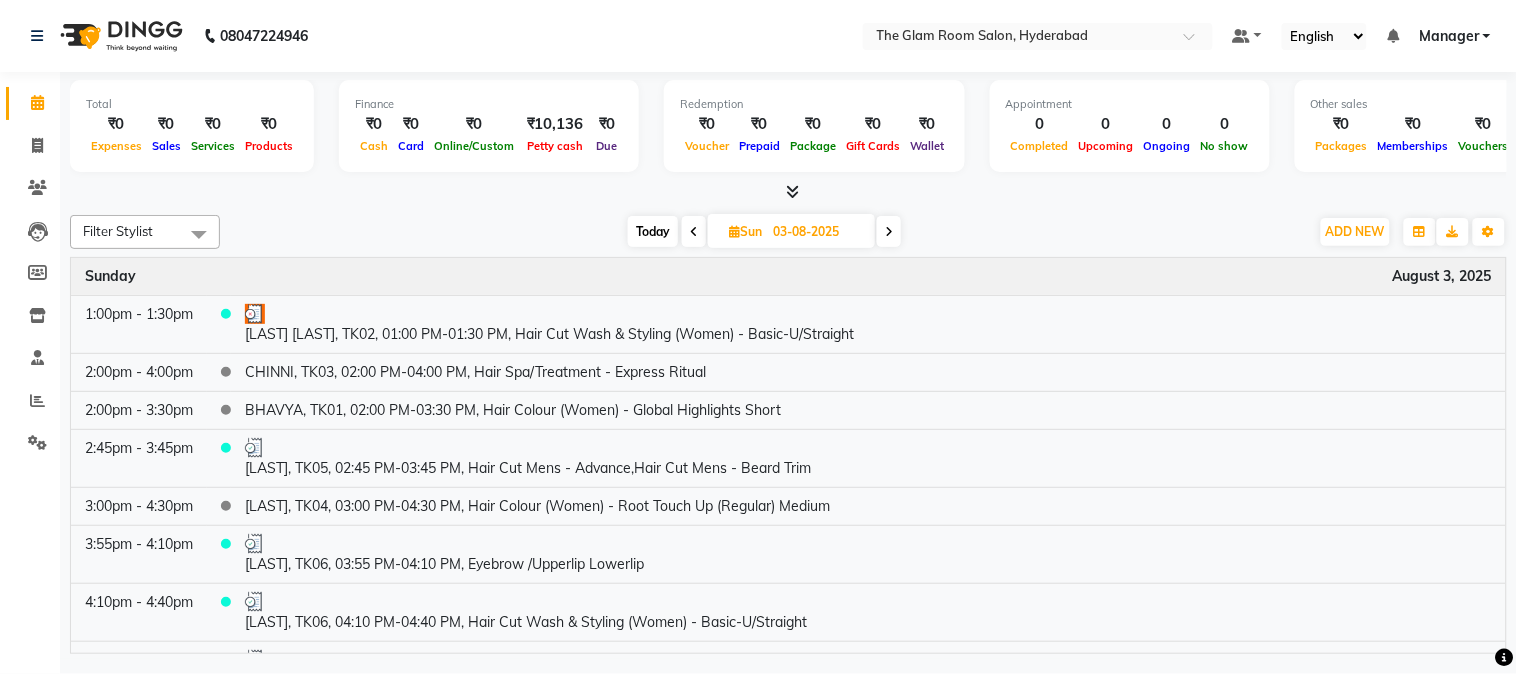 click at bounding box center [889, 231] 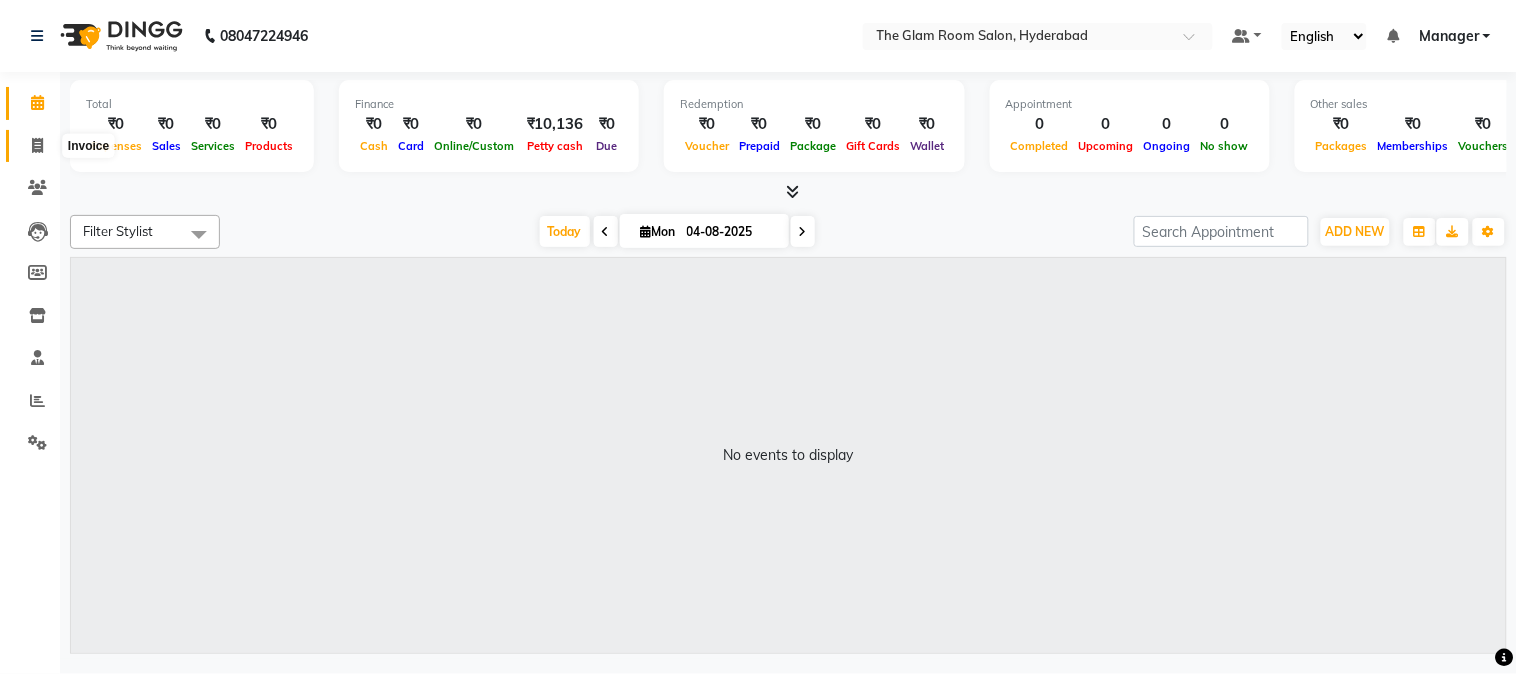click 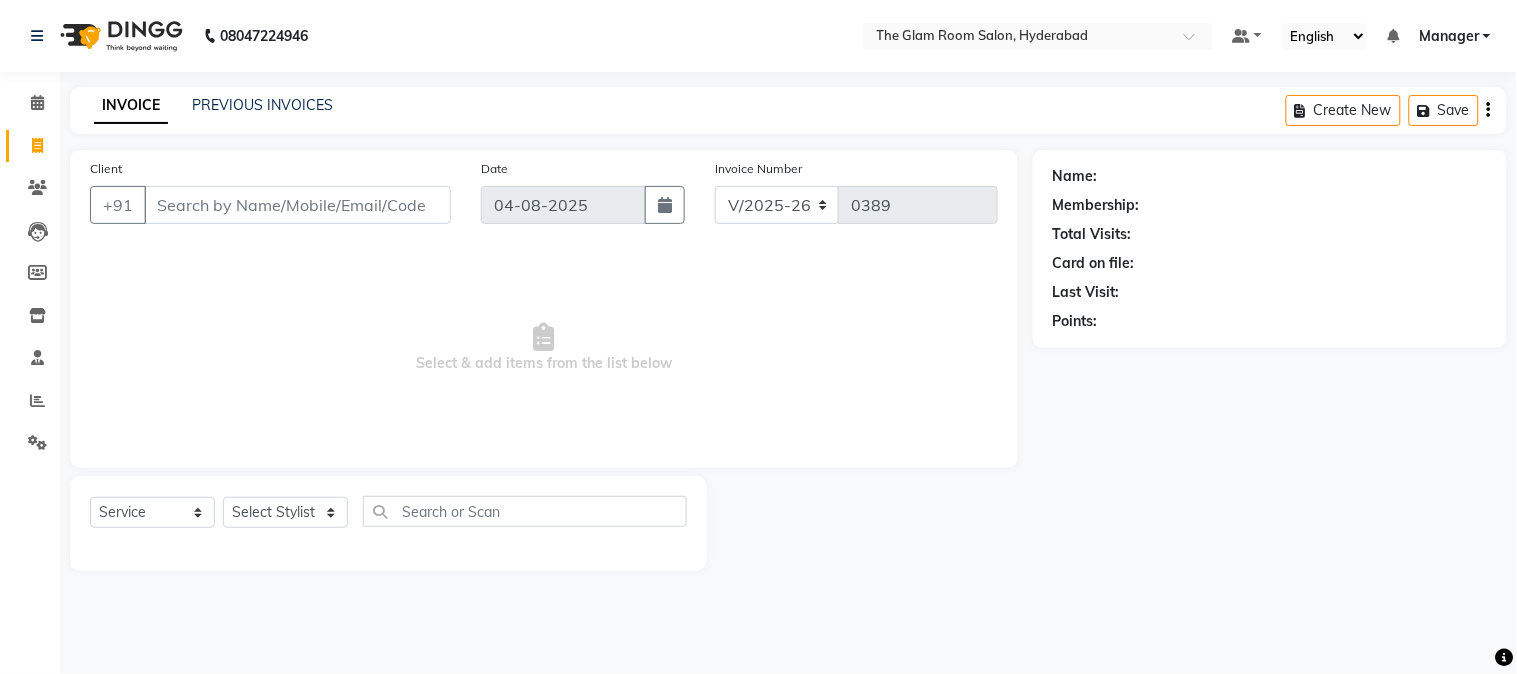click 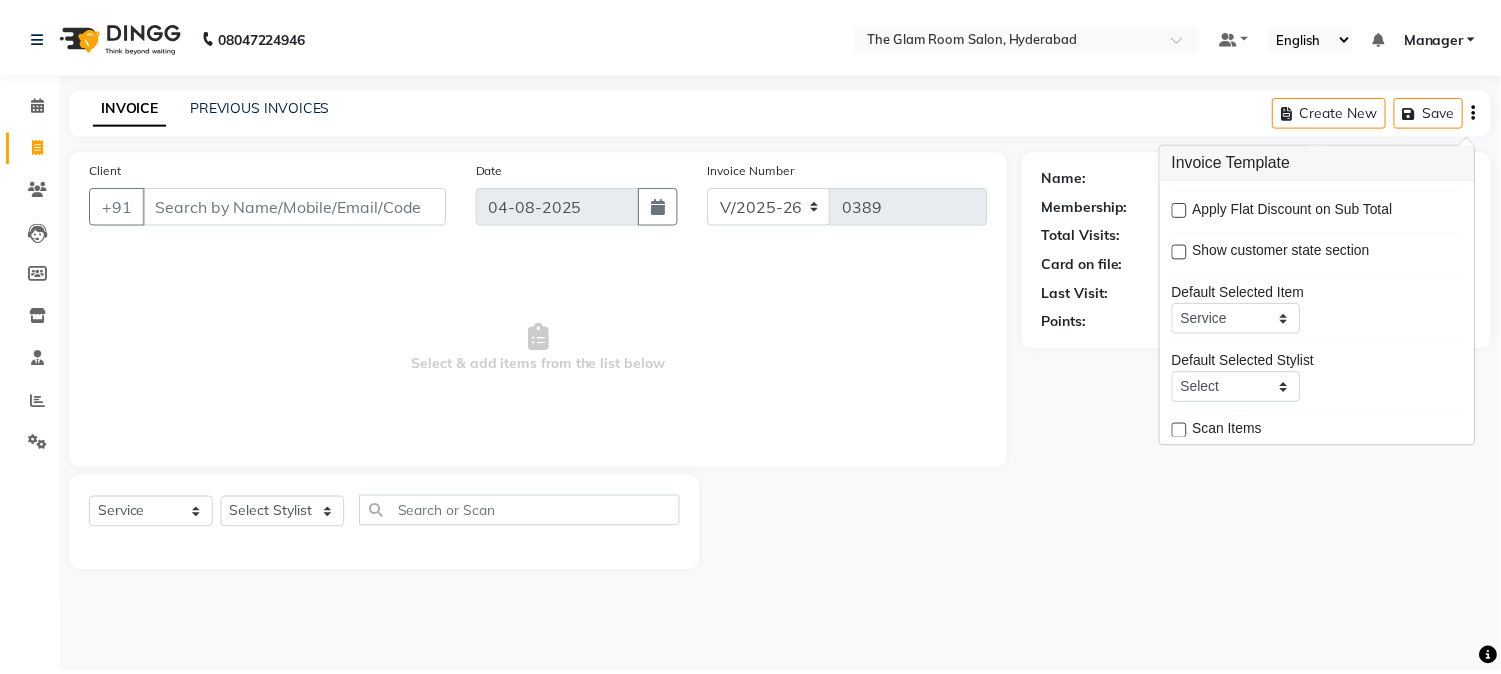 scroll, scrollTop: 73, scrollLeft: 0, axis: vertical 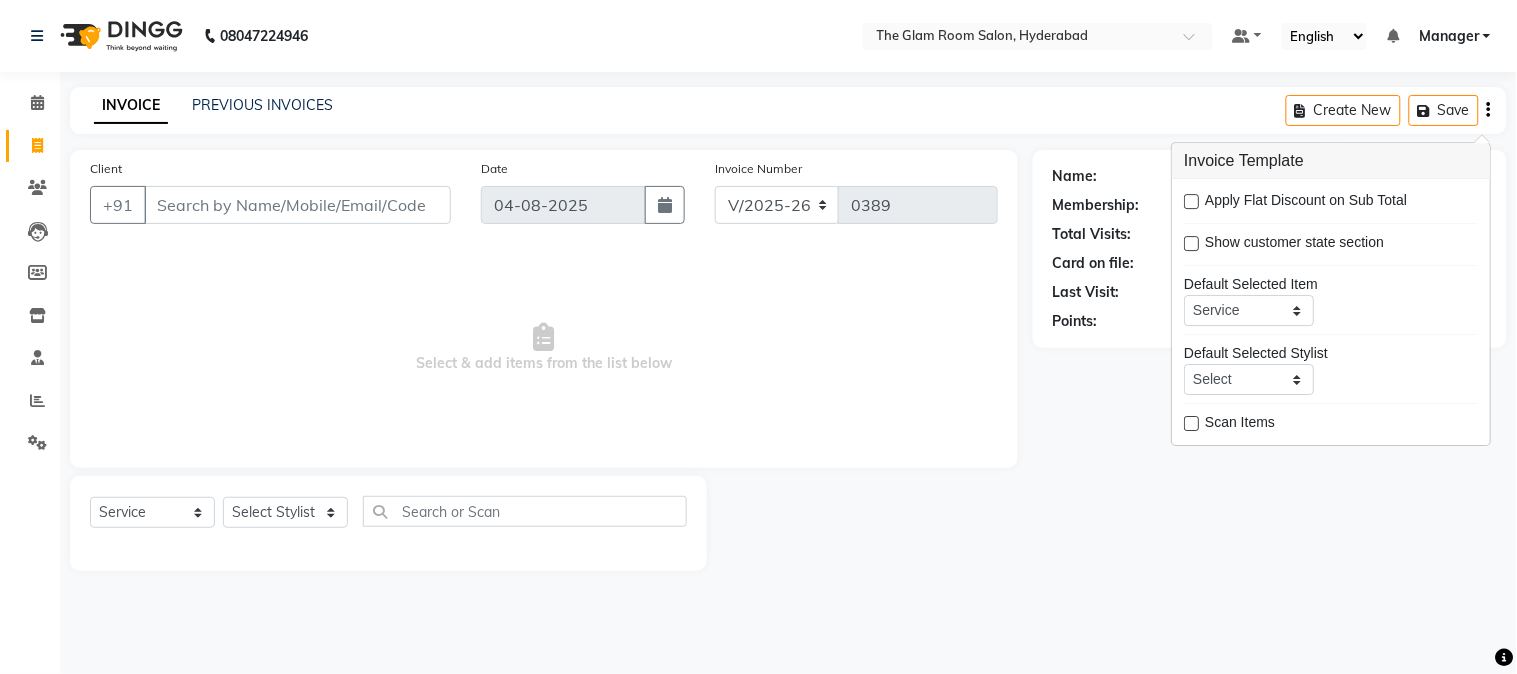 click on "Name: Membership: Total Visits: Card on file: Last Visit:  Points:" 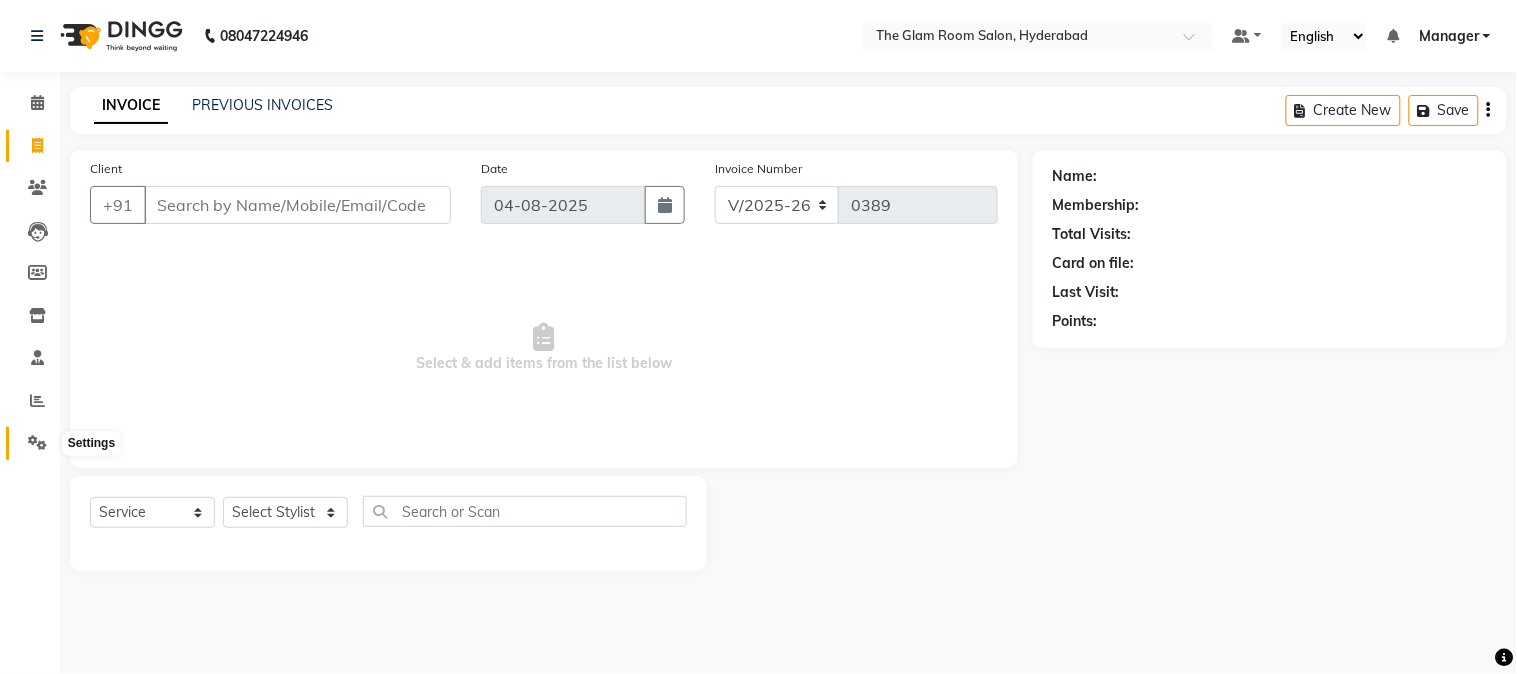 click 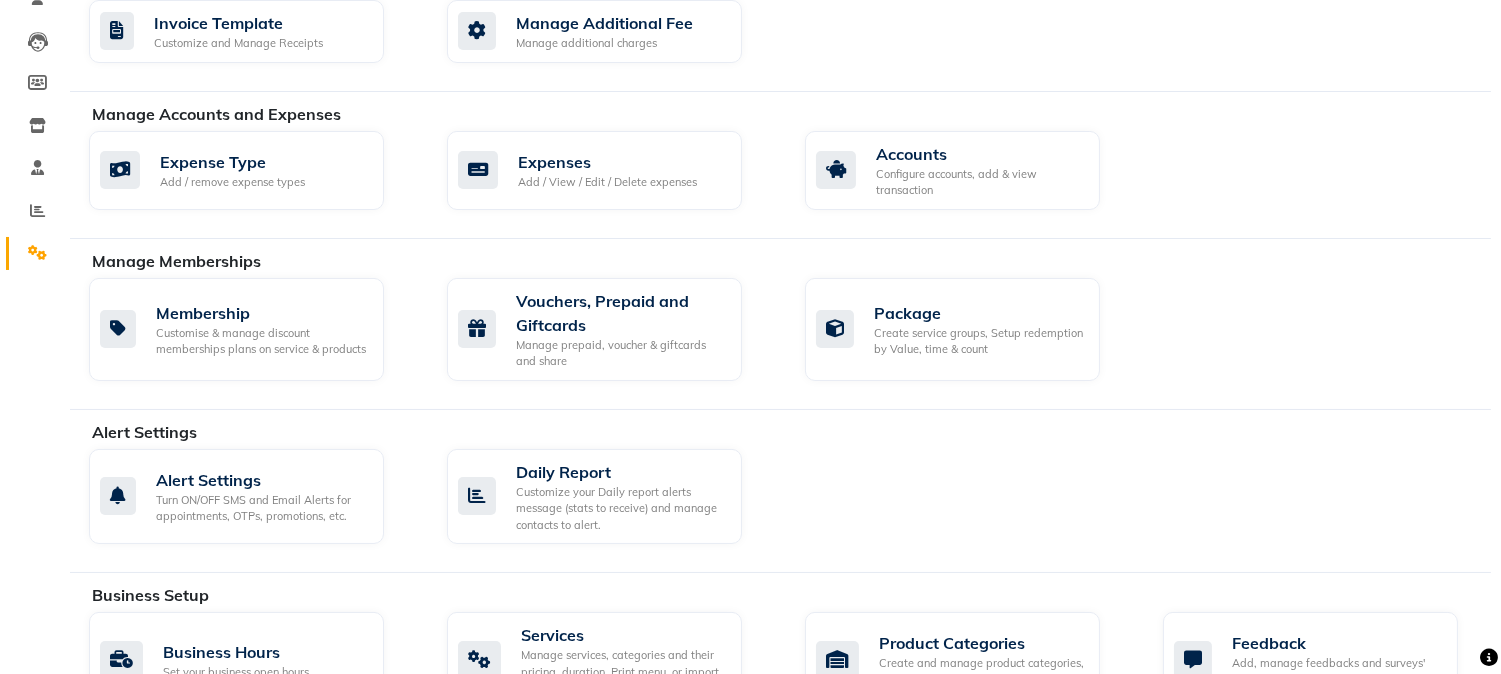 scroll, scrollTop: 266, scrollLeft: 0, axis: vertical 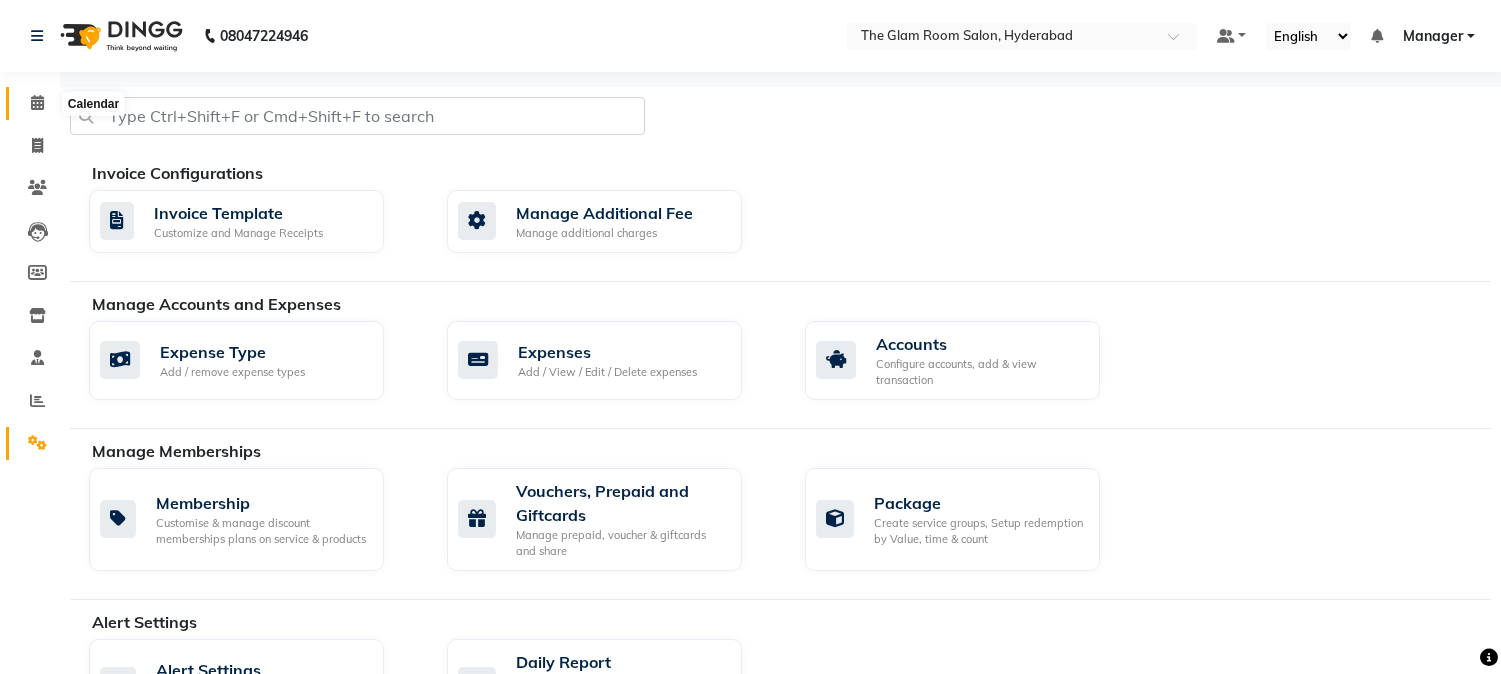 click 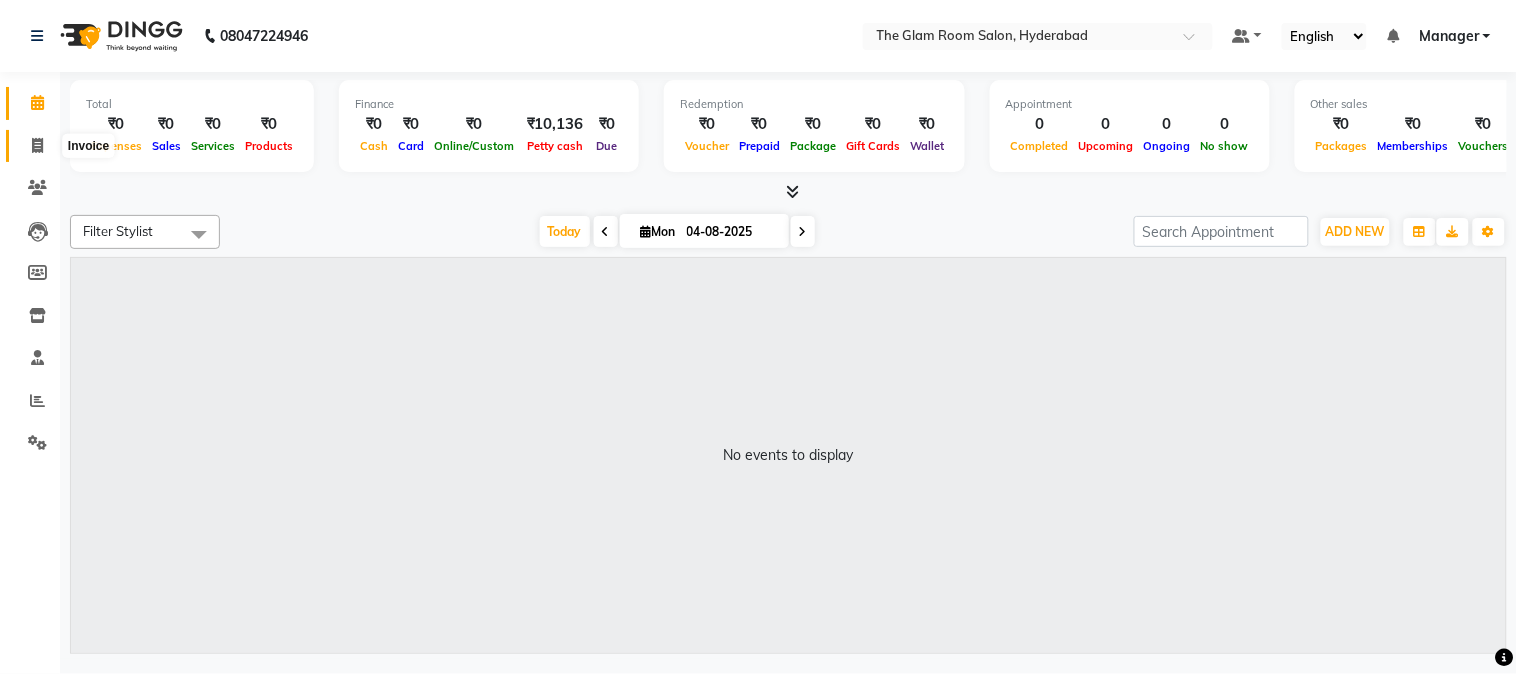 click 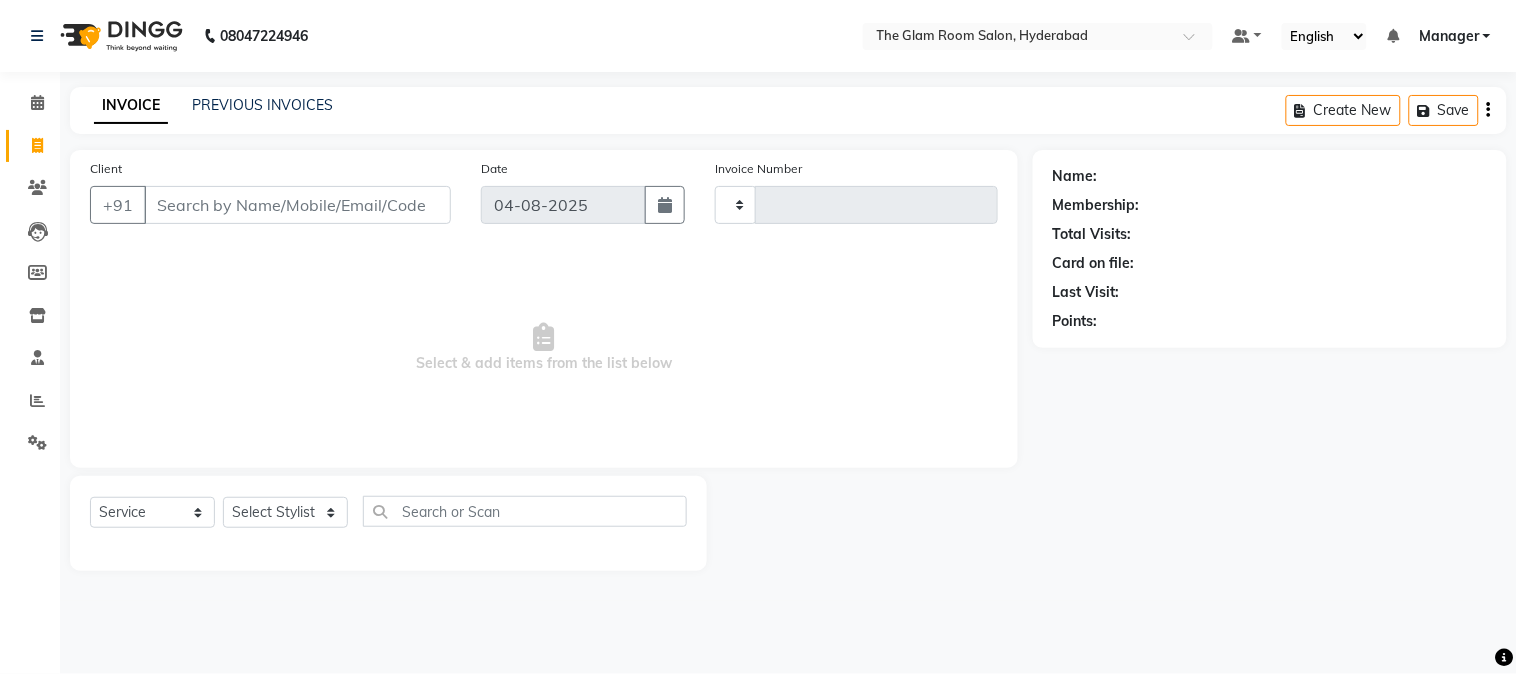 type on "0389" 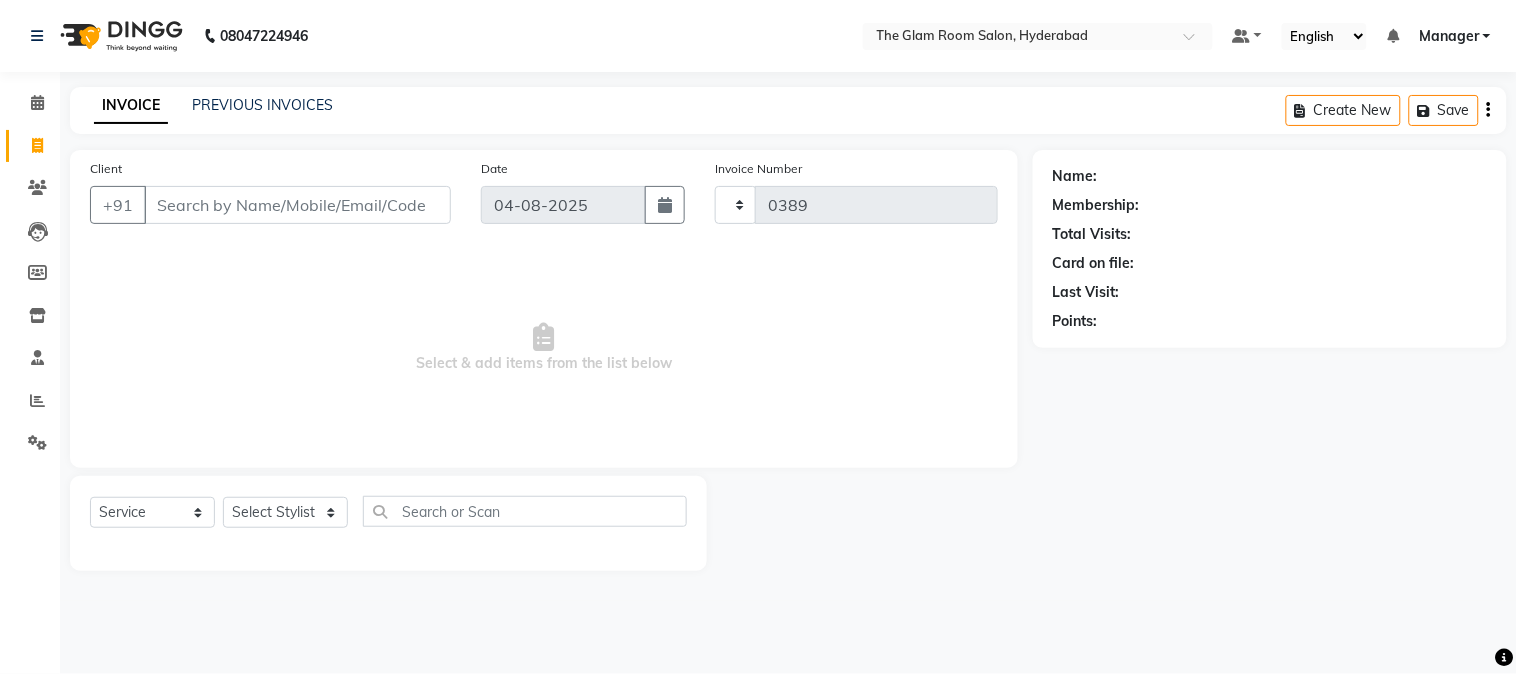 select on "7501" 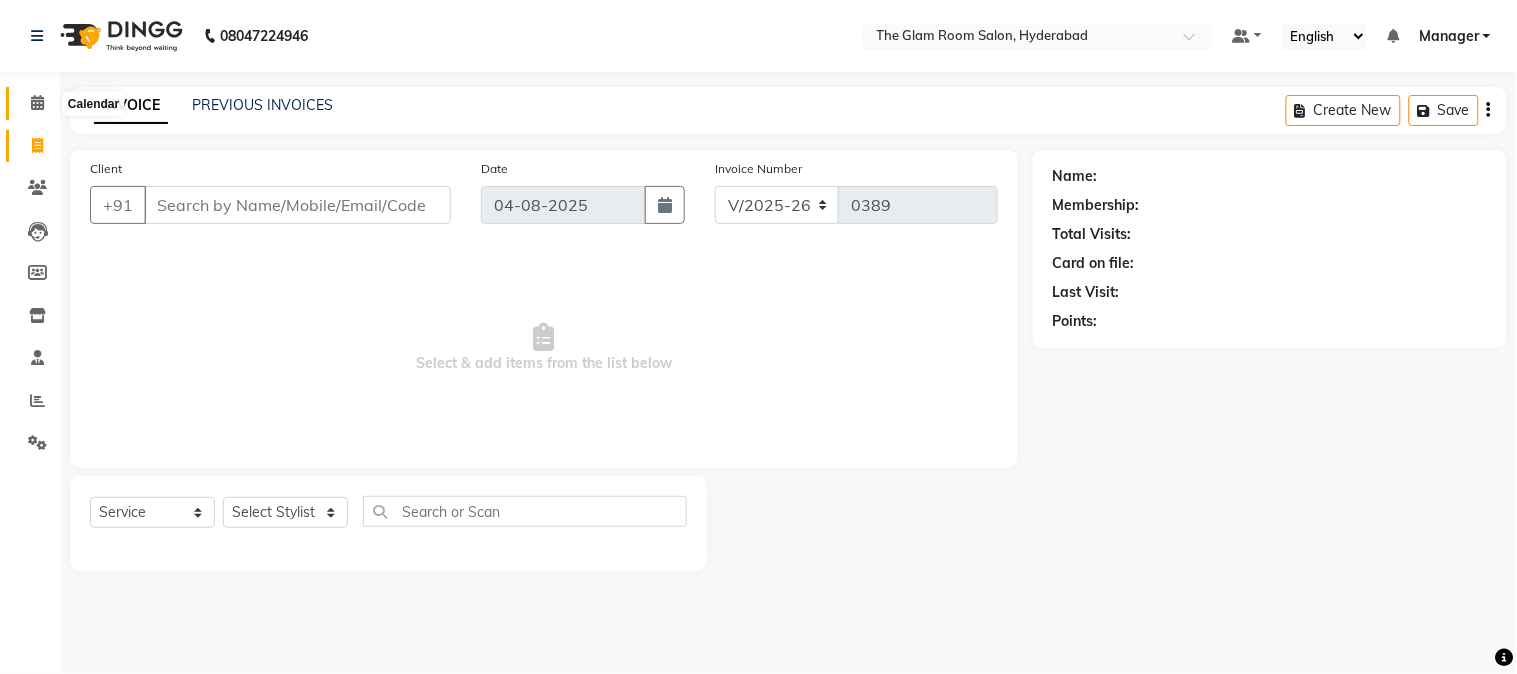 click 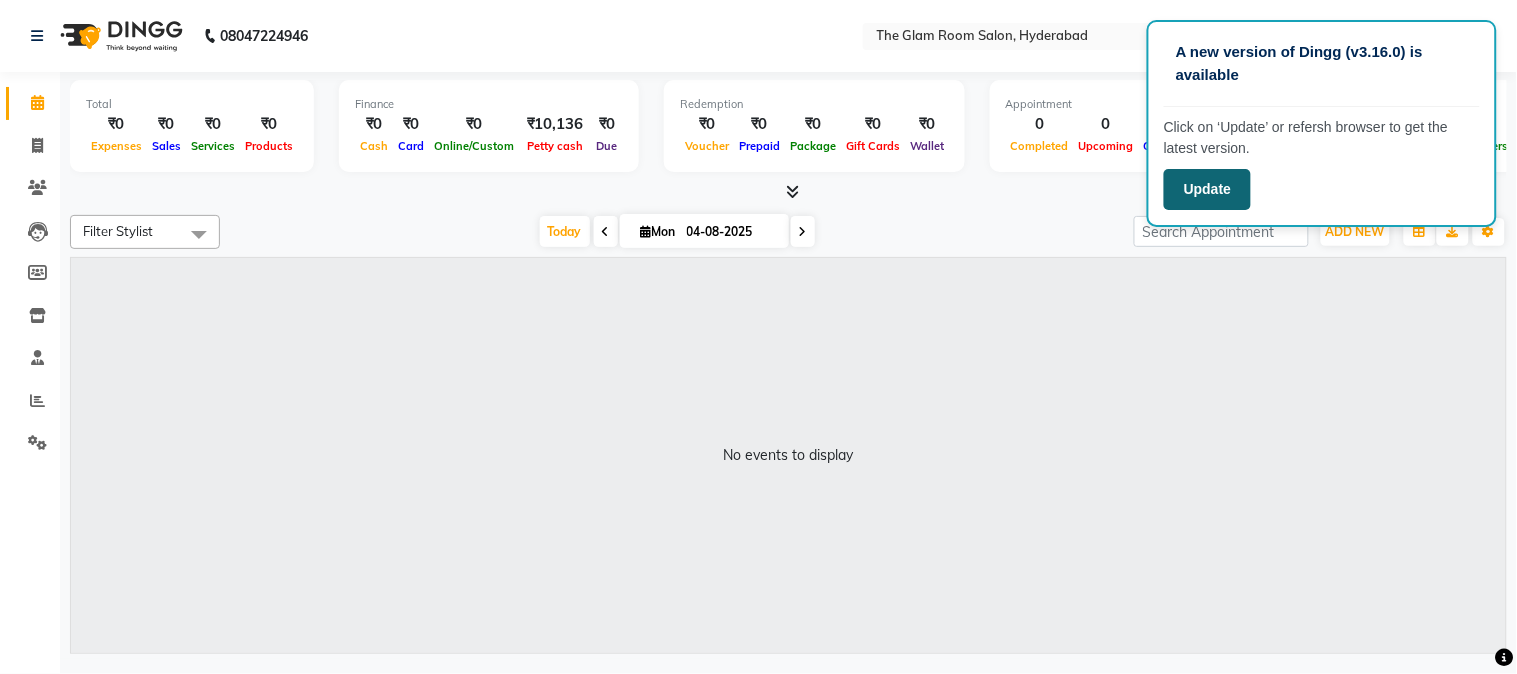 click on "Update" 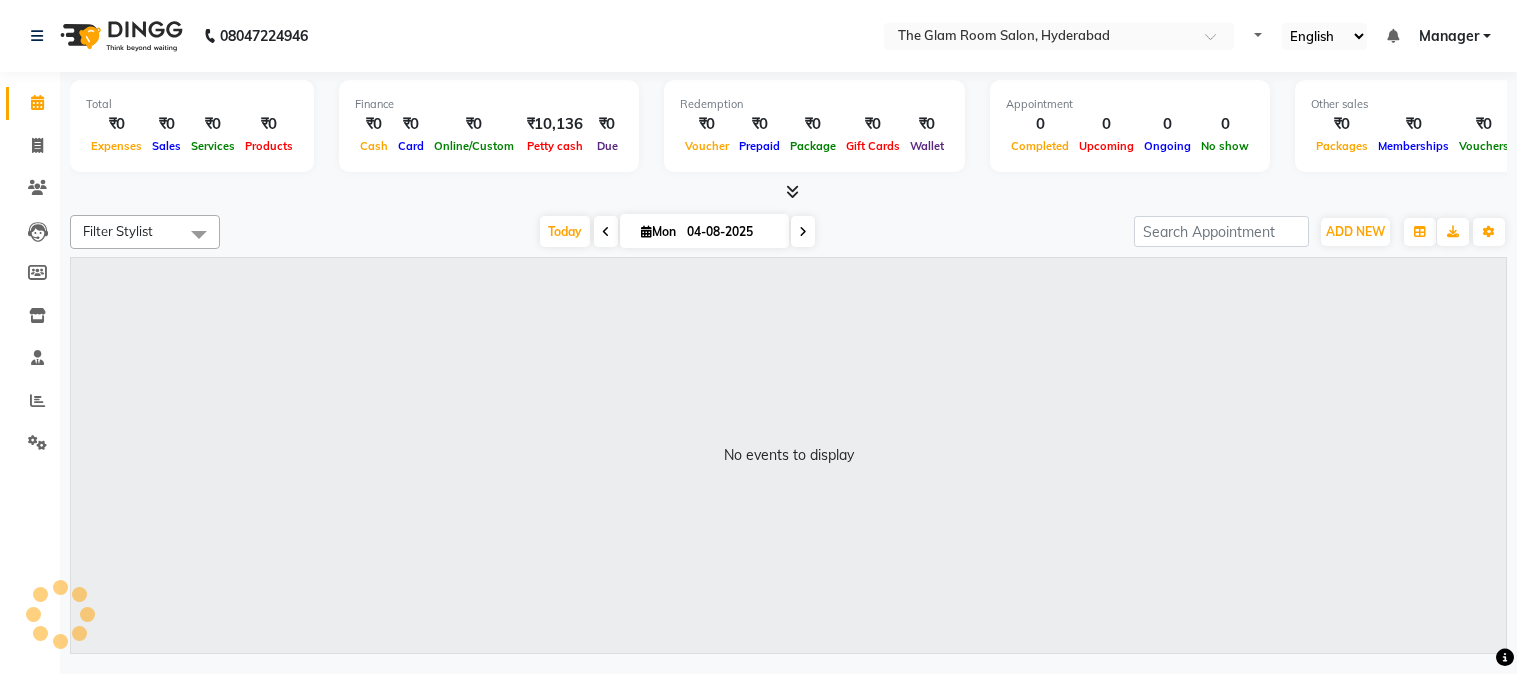 scroll, scrollTop: 0, scrollLeft: 0, axis: both 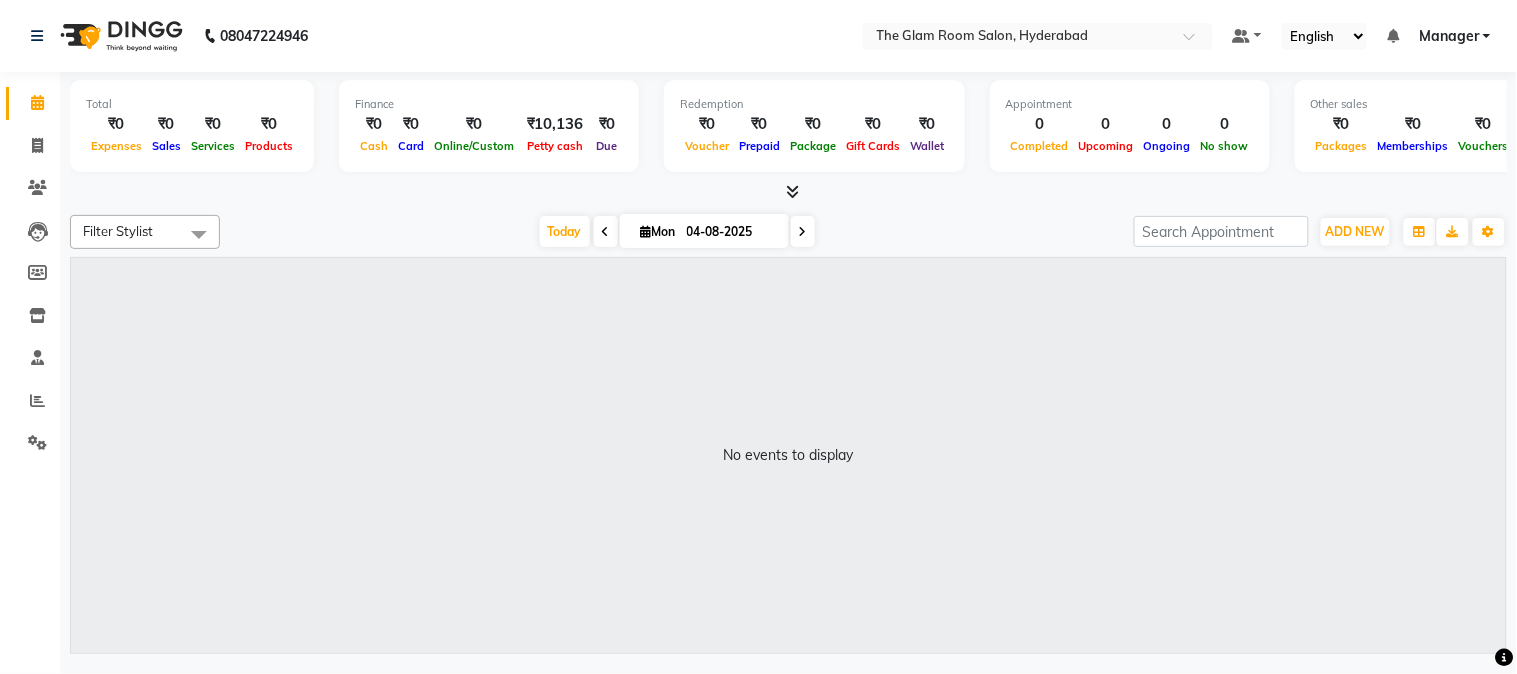 click at bounding box center [606, 231] 